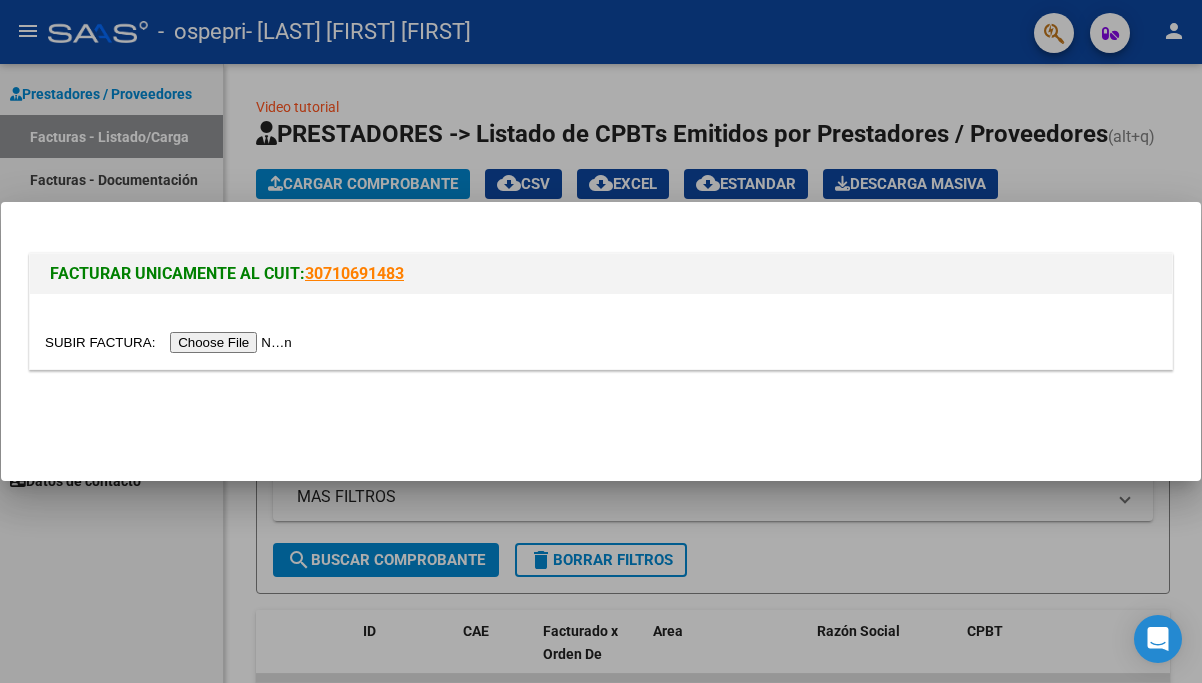 scroll, scrollTop: 0, scrollLeft: 0, axis: both 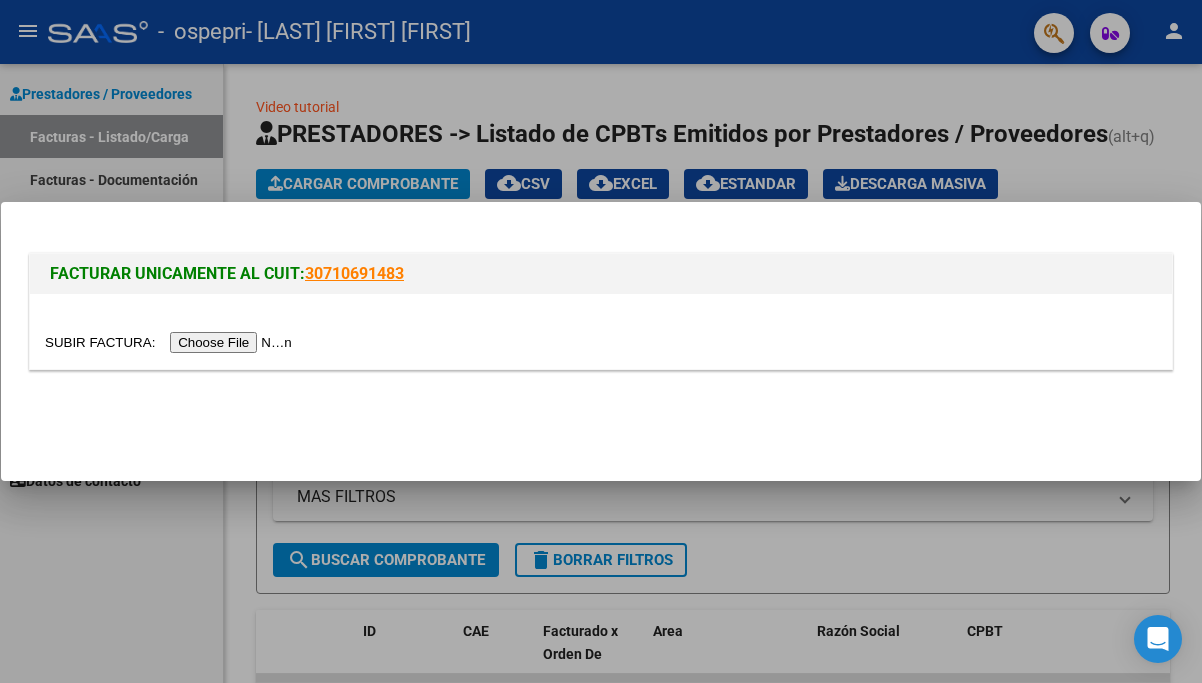 click at bounding box center (171, 342) 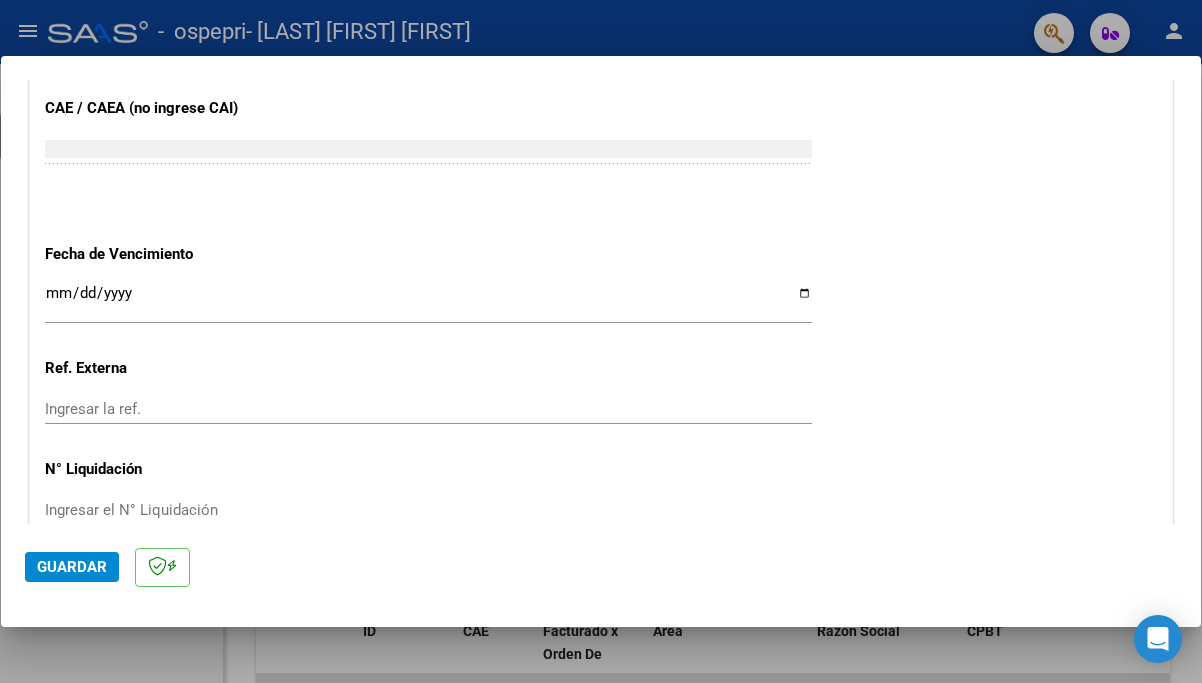 scroll, scrollTop: 1136, scrollLeft: 0, axis: vertical 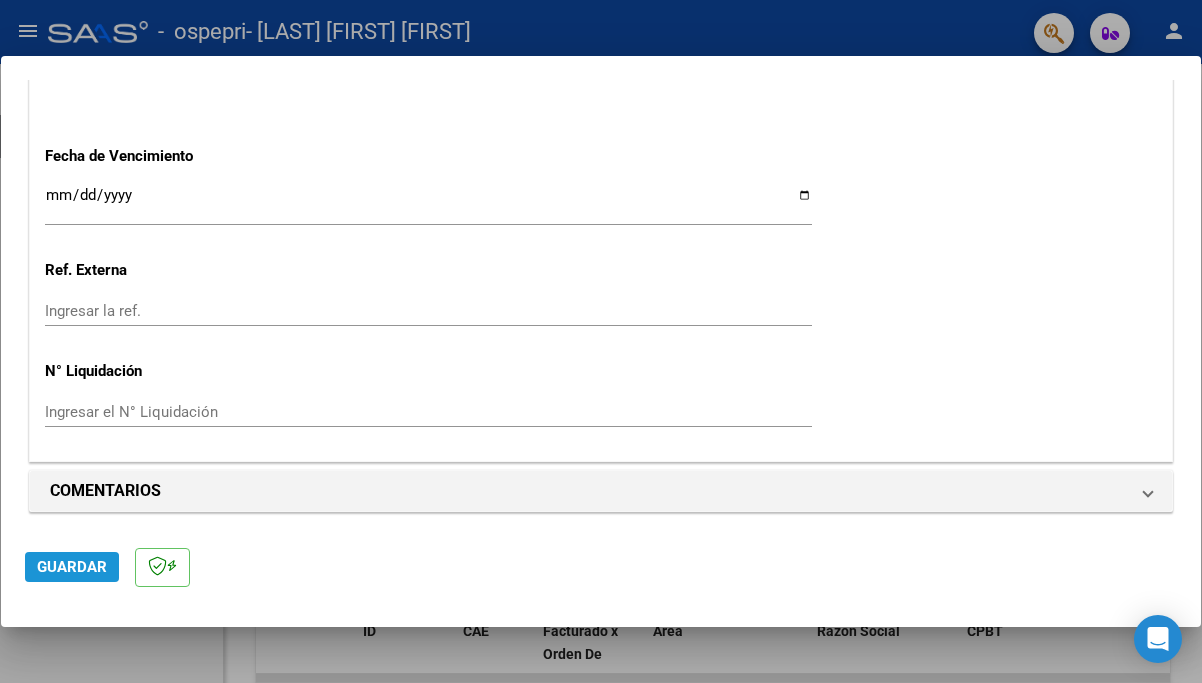 click on "Guardar" 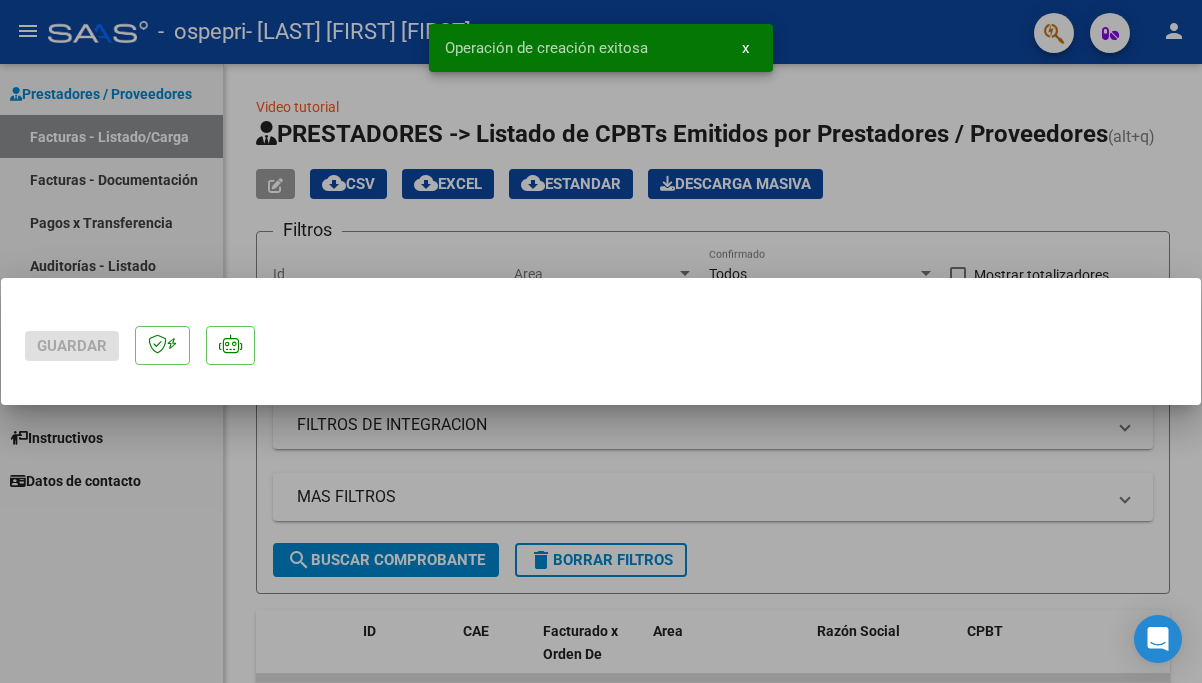 scroll, scrollTop: 0, scrollLeft: 0, axis: both 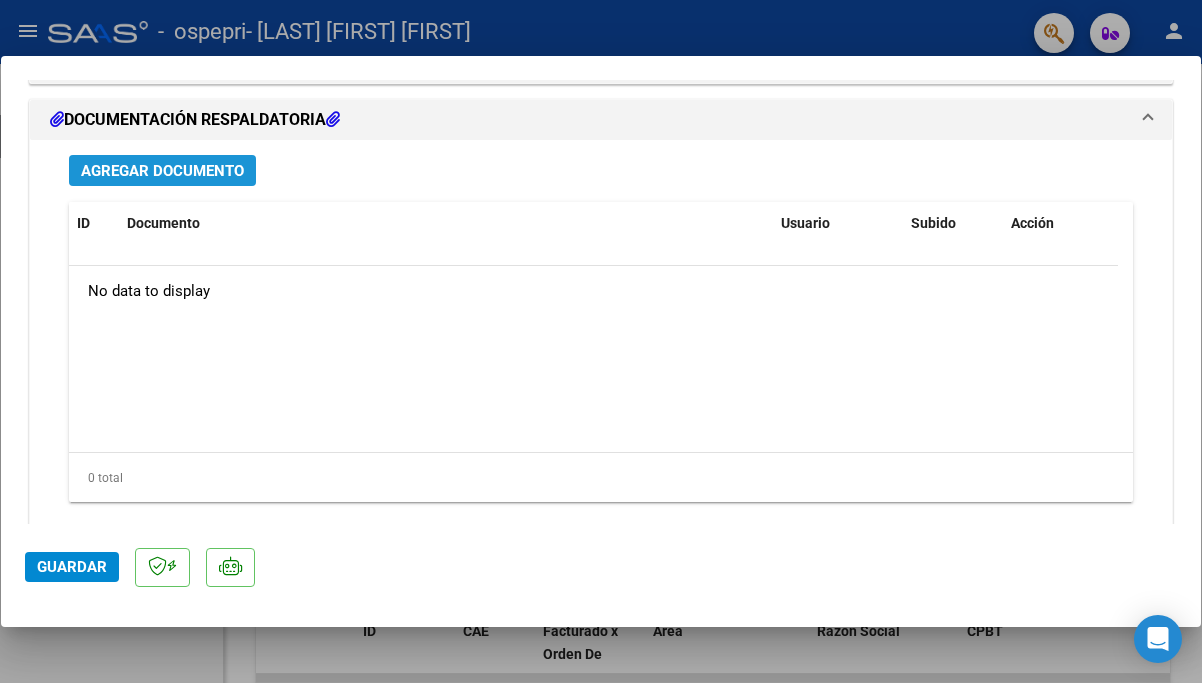 click on "Agregar Documento" at bounding box center (162, 171) 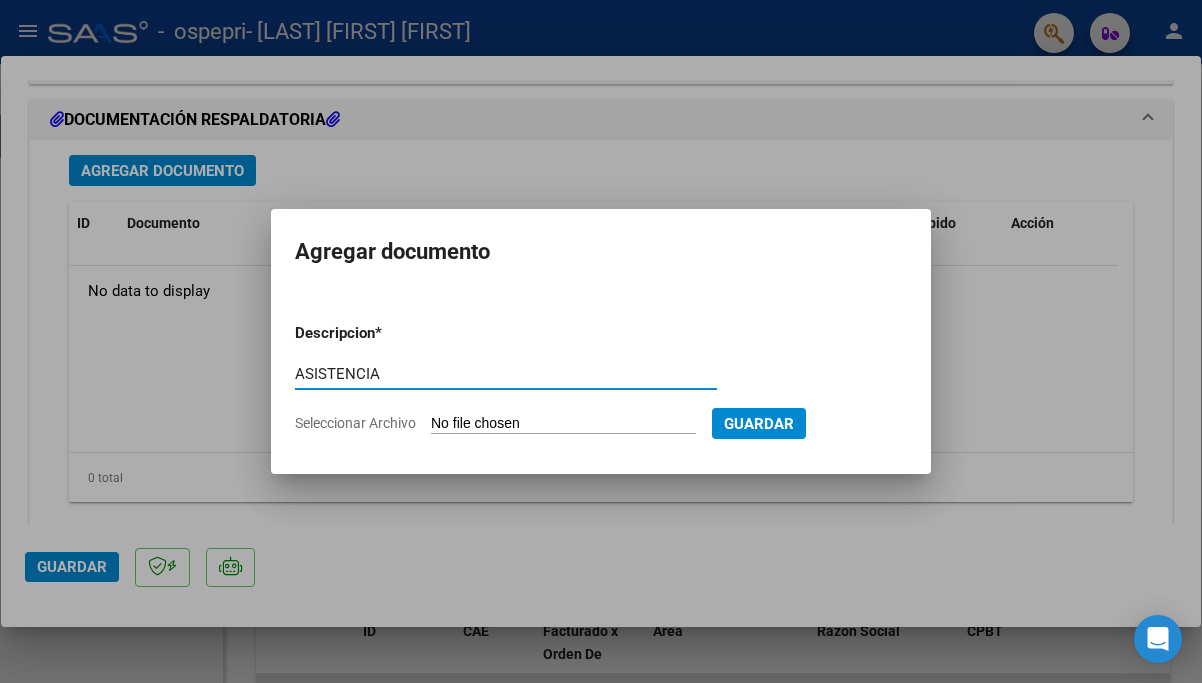 type on "ASISTENCIA" 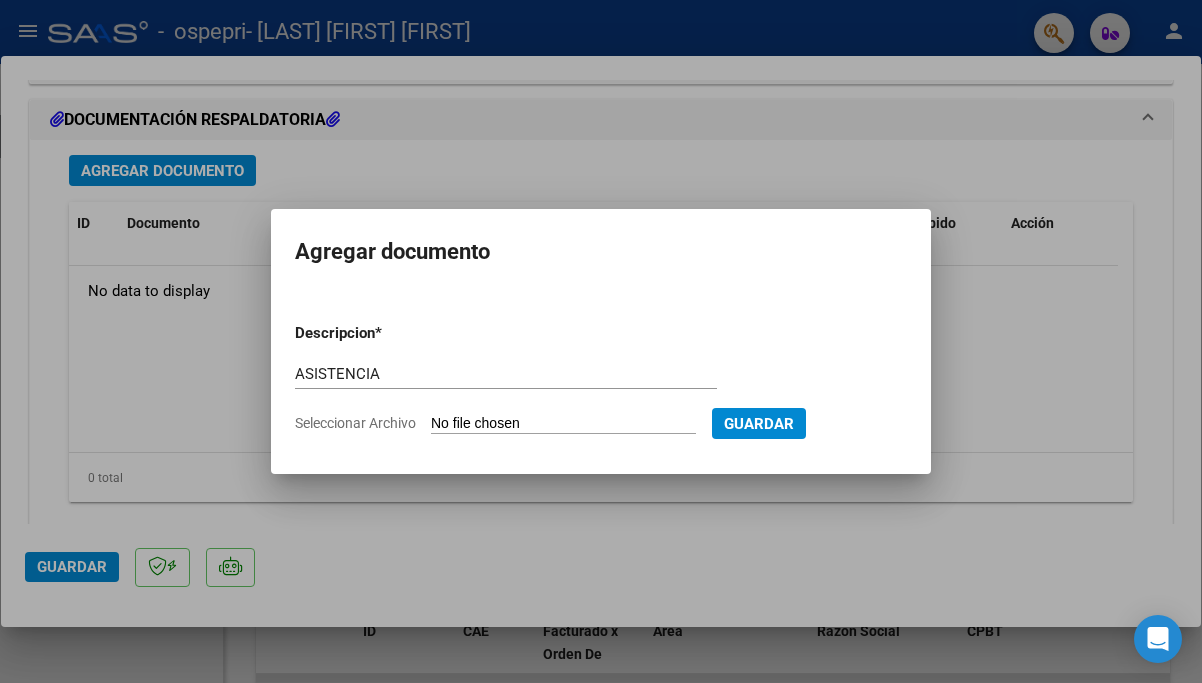 type on "C:\fakepath\CamScanner 05-08-2025 00.12.pdf" 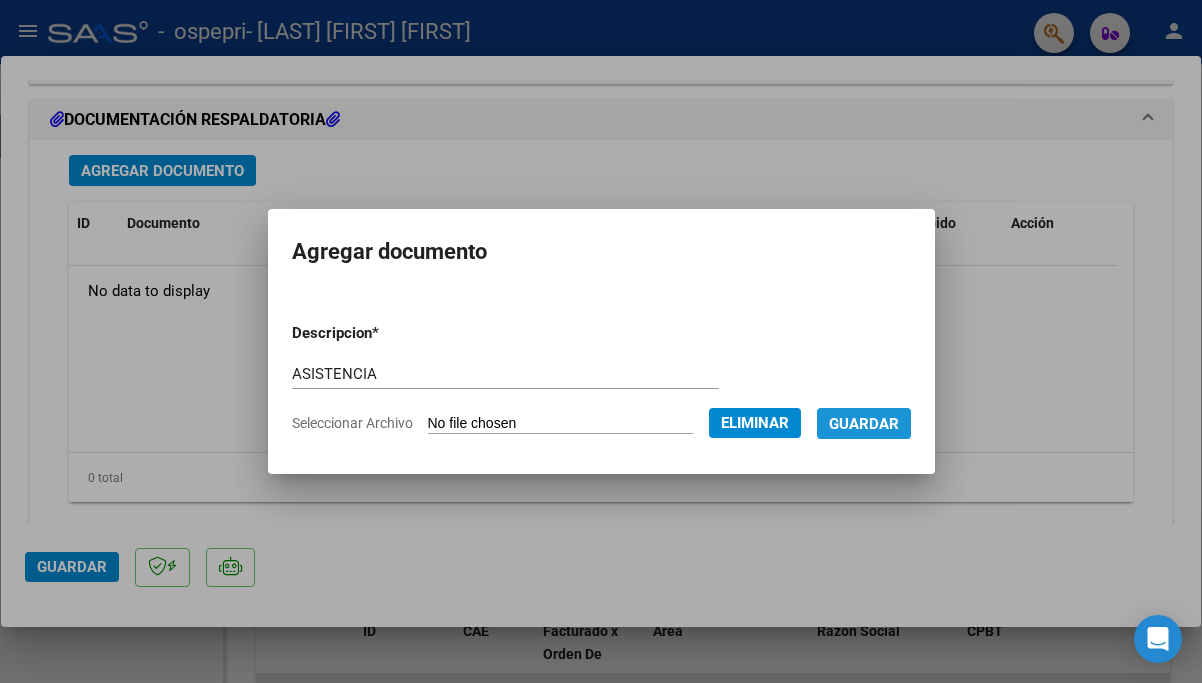 click on "Guardar" at bounding box center [864, 424] 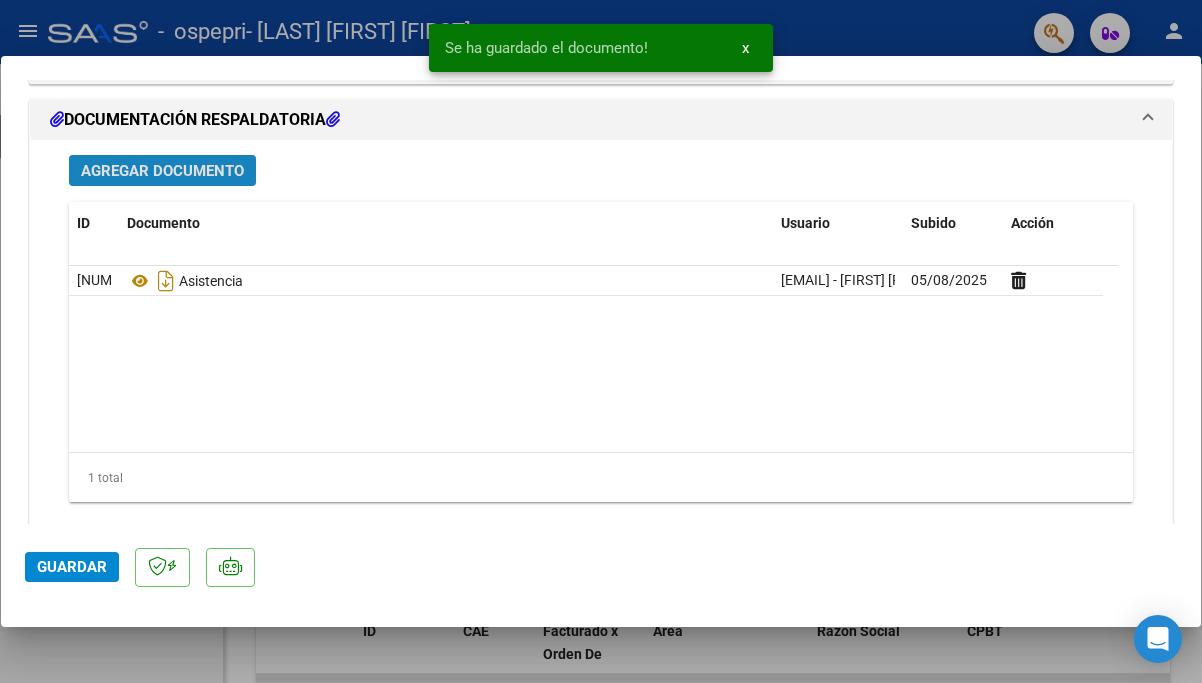 click on "Agregar Documento" at bounding box center [162, 171] 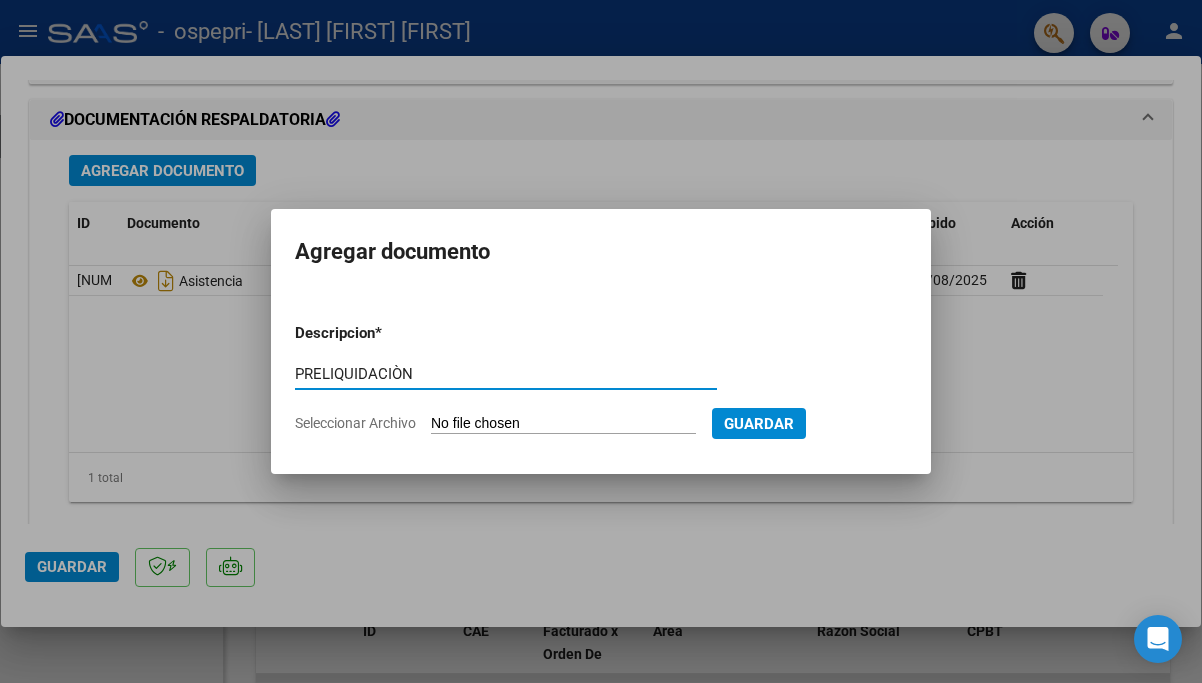 type on "PRELIQUIDACIÒN" 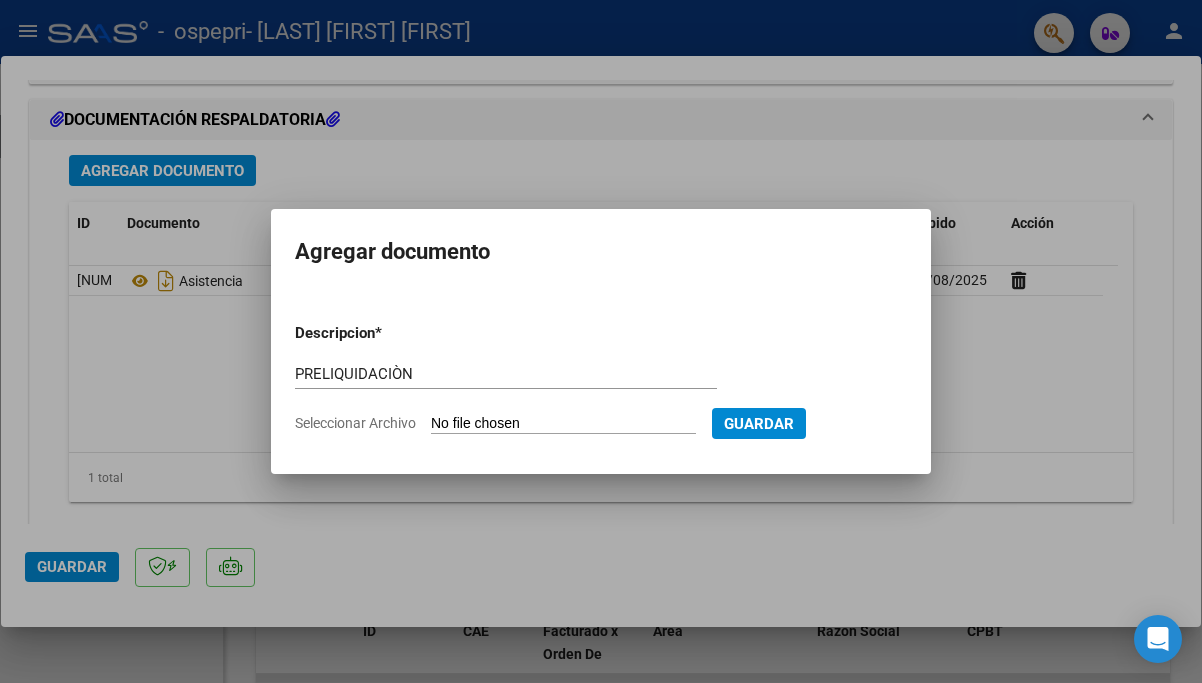 type on "C:\fakepath\apfmimpresionpreliq (2).pdf" 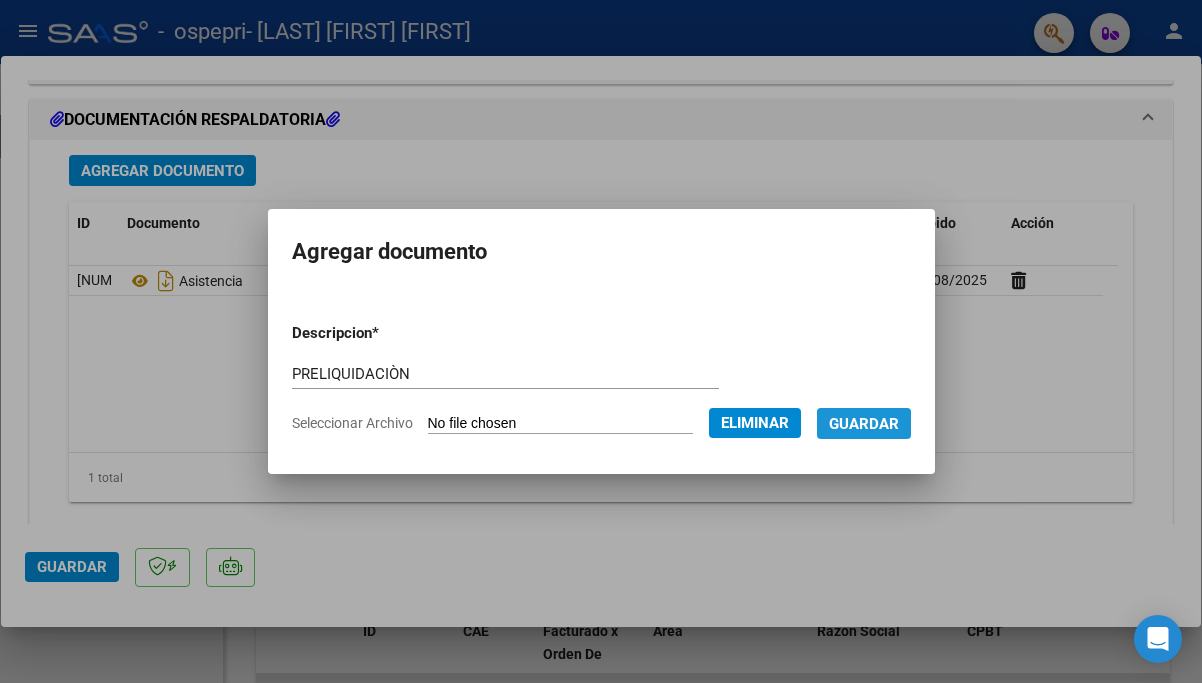click on "Guardar" at bounding box center (864, 424) 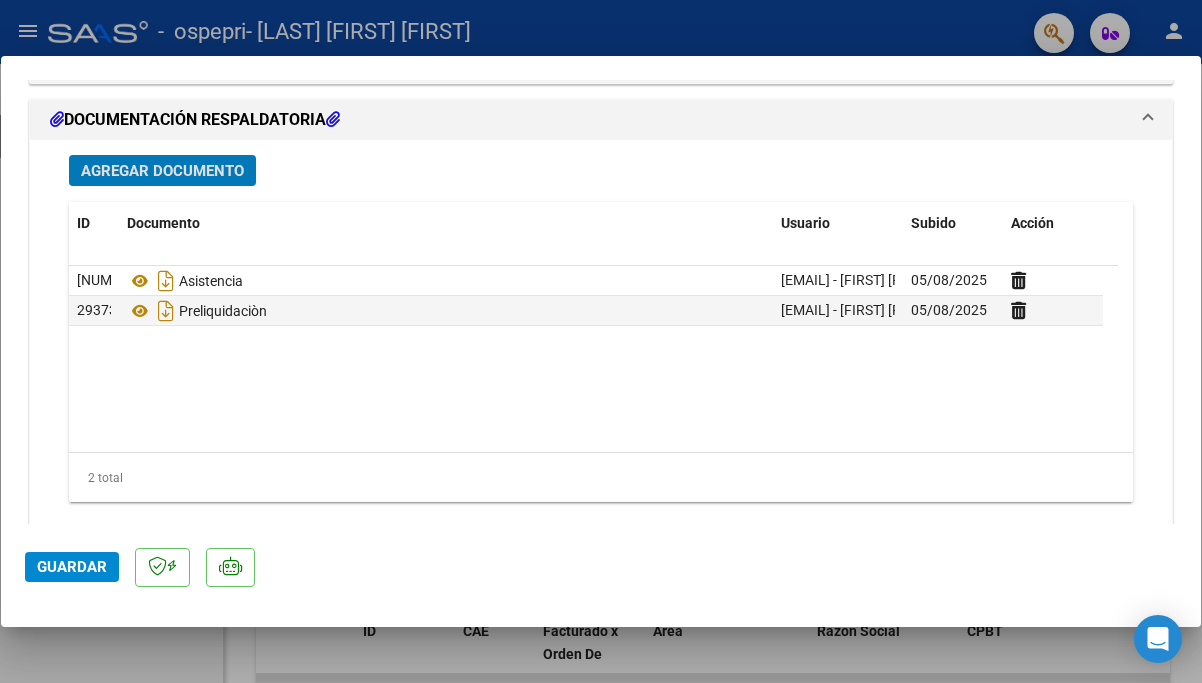 click on "Guardar" 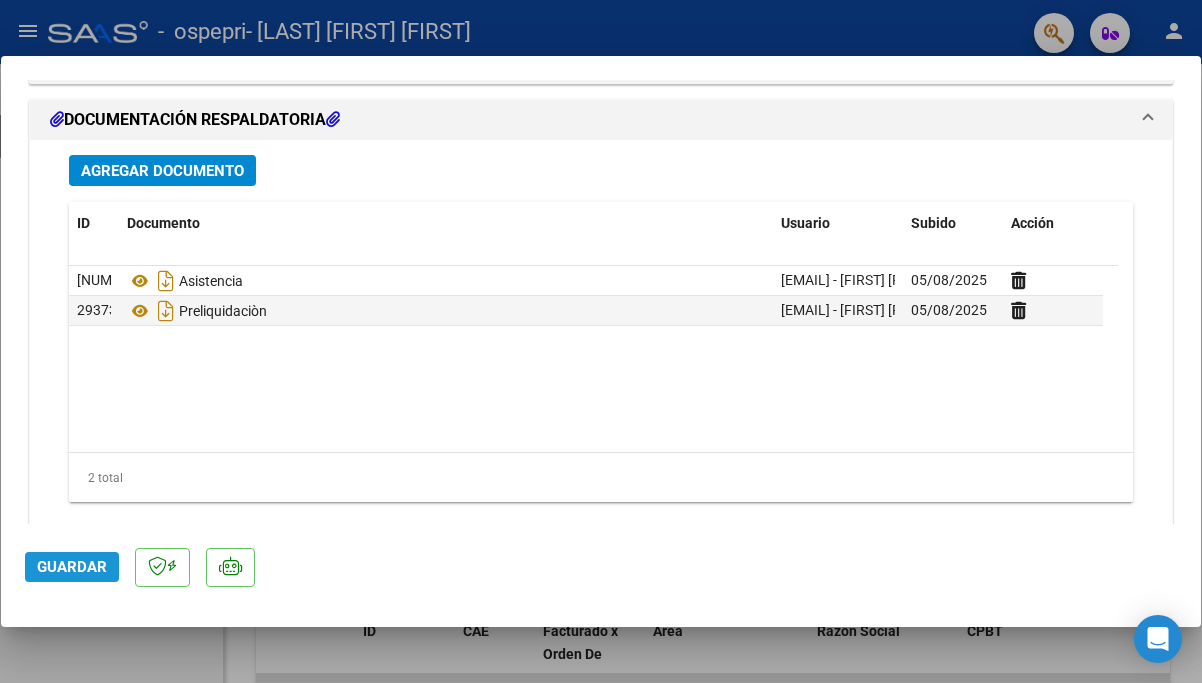 click on "Guardar" 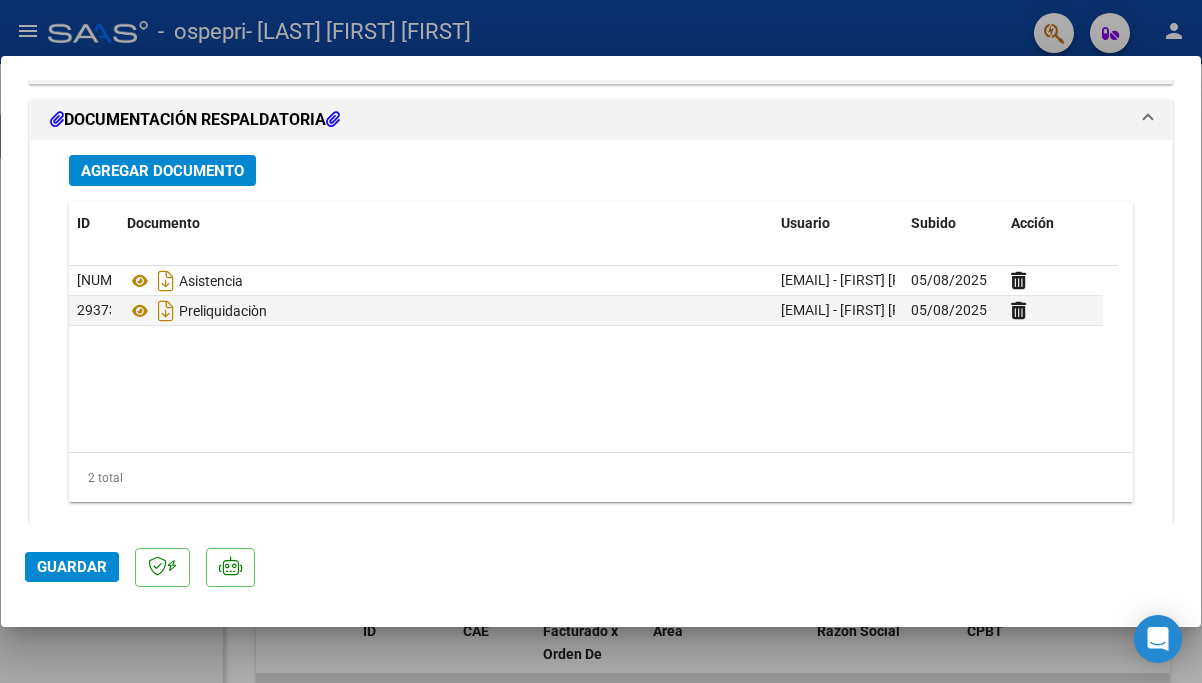 click at bounding box center (601, 341) 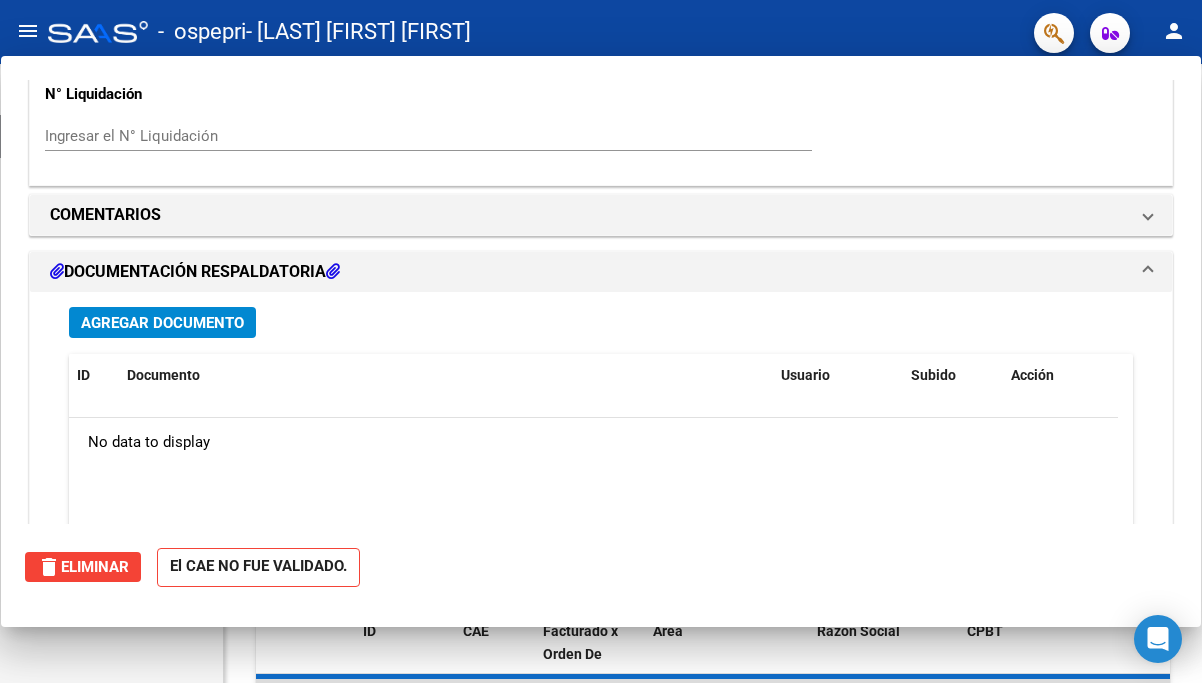 scroll, scrollTop: 0, scrollLeft: 0, axis: both 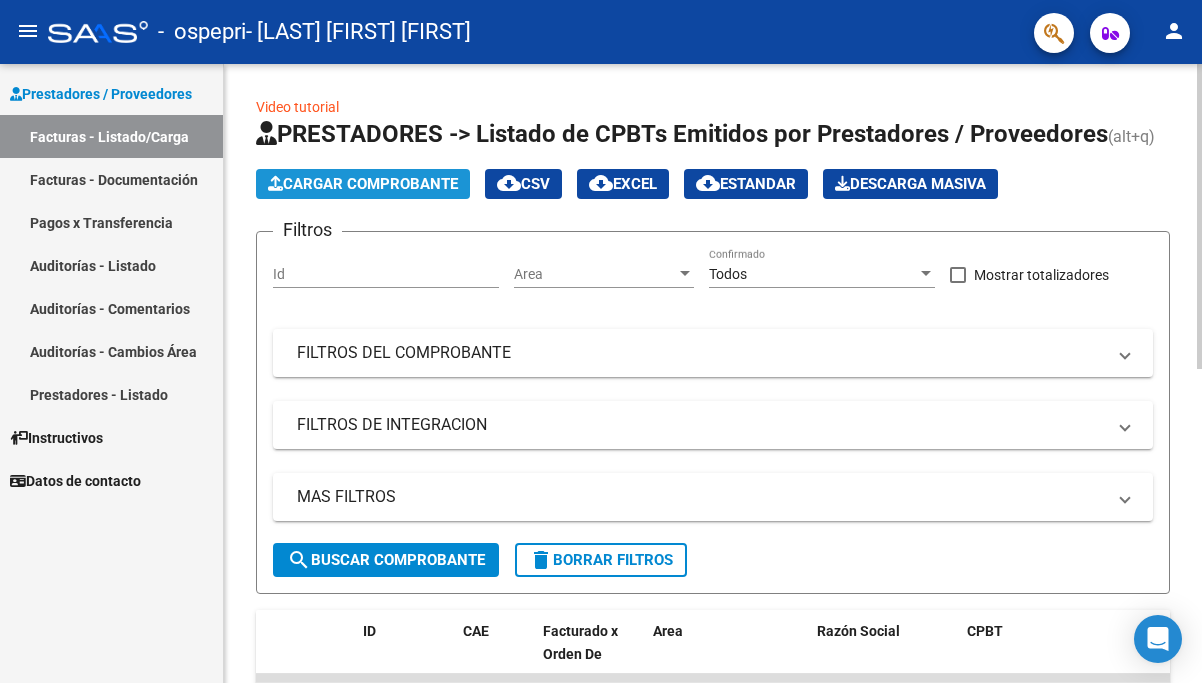 click on "Cargar Comprobante" 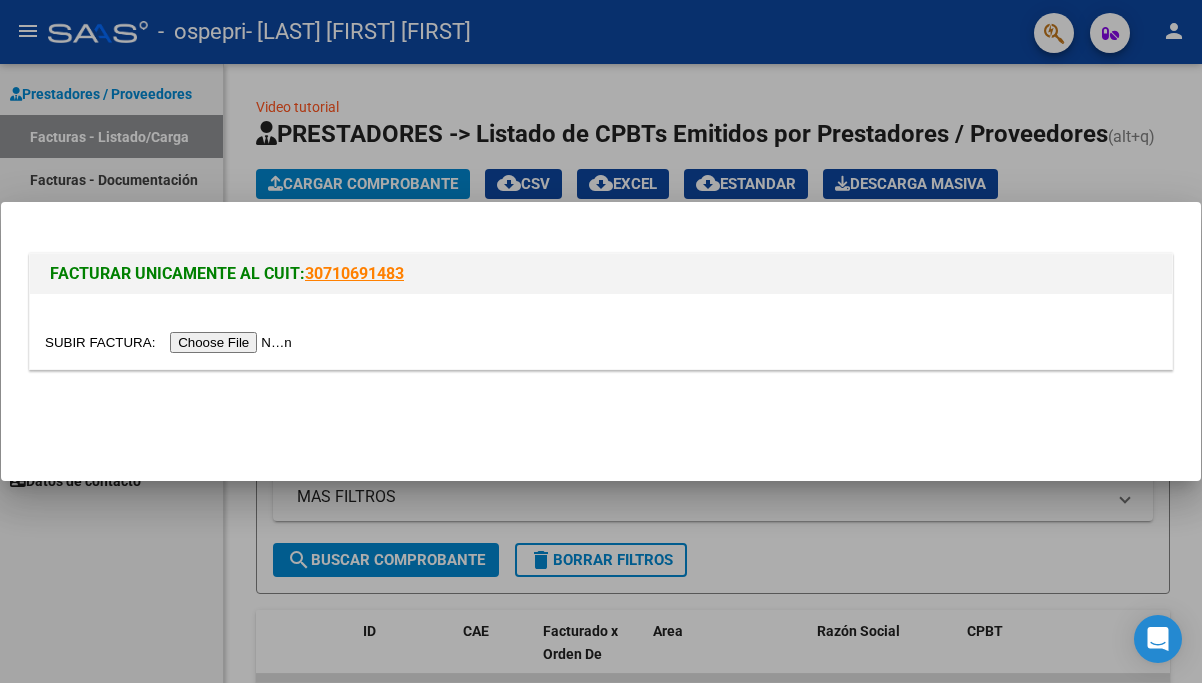 click at bounding box center (171, 342) 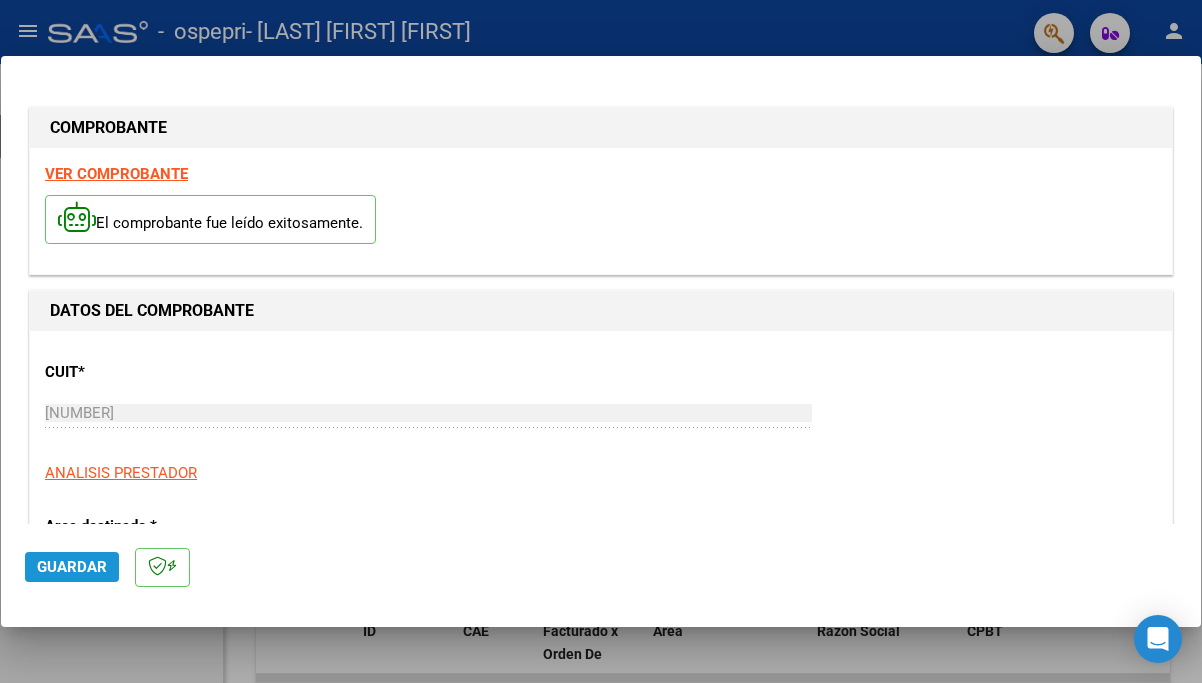 click on "Guardar" 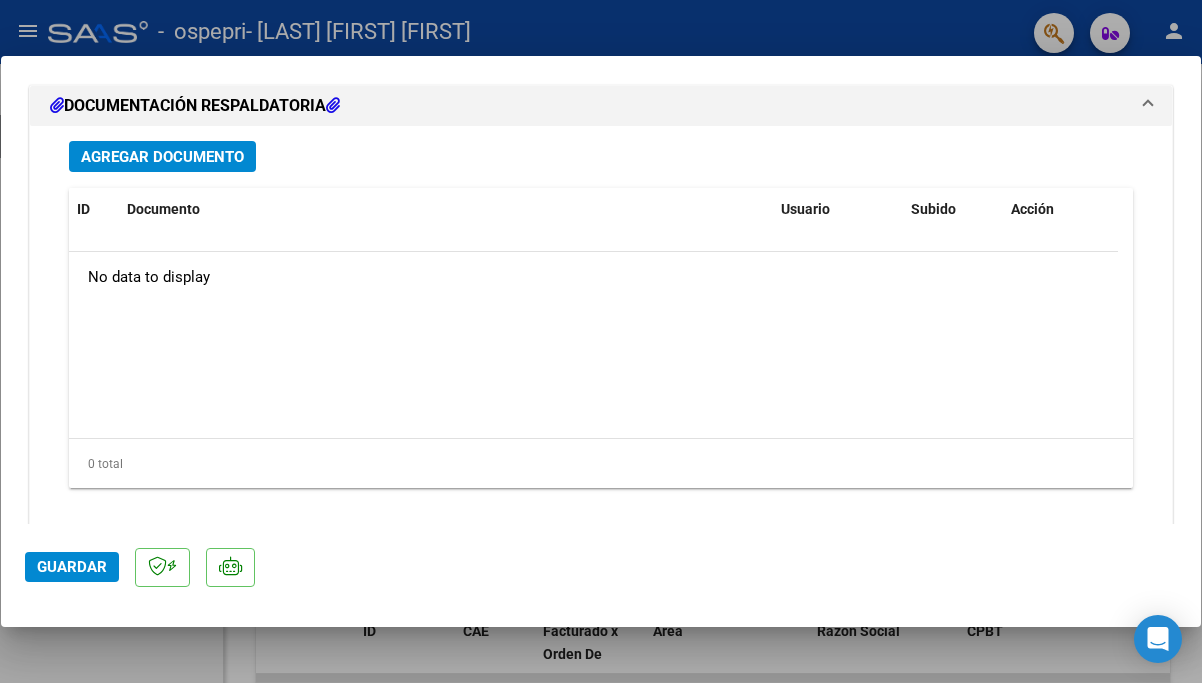 scroll, scrollTop: 1680, scrollLeft: 0, axis: vertical 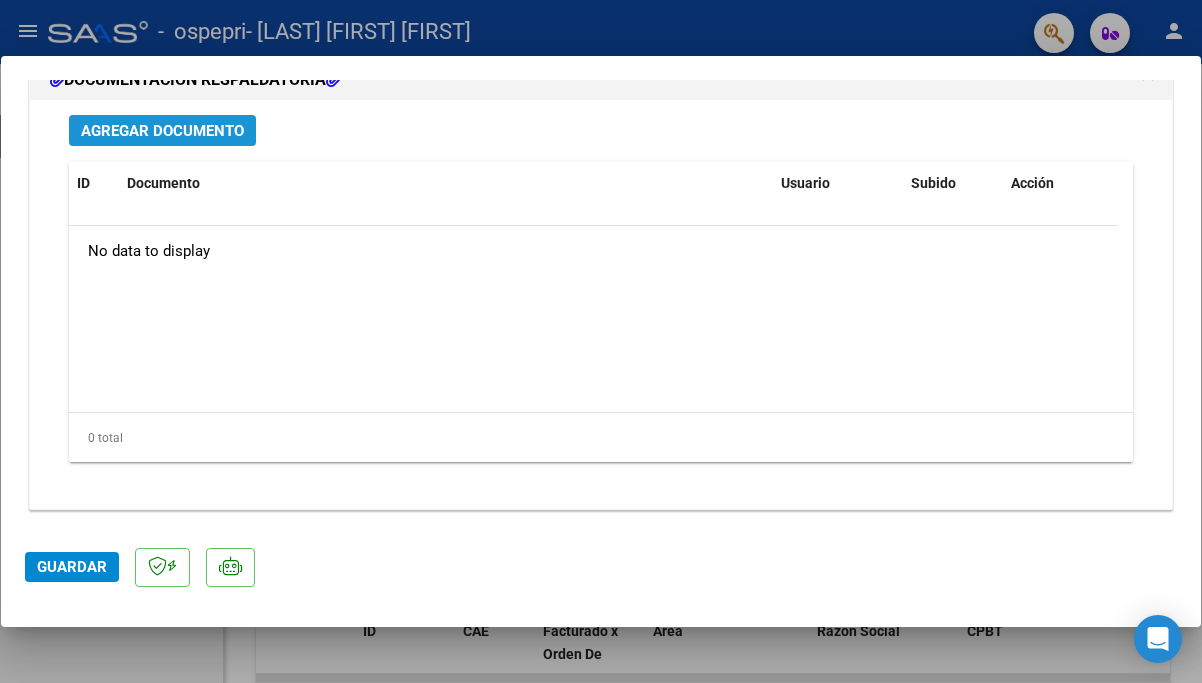 click on "Agregar Documento" at bounding box center (162, 131) 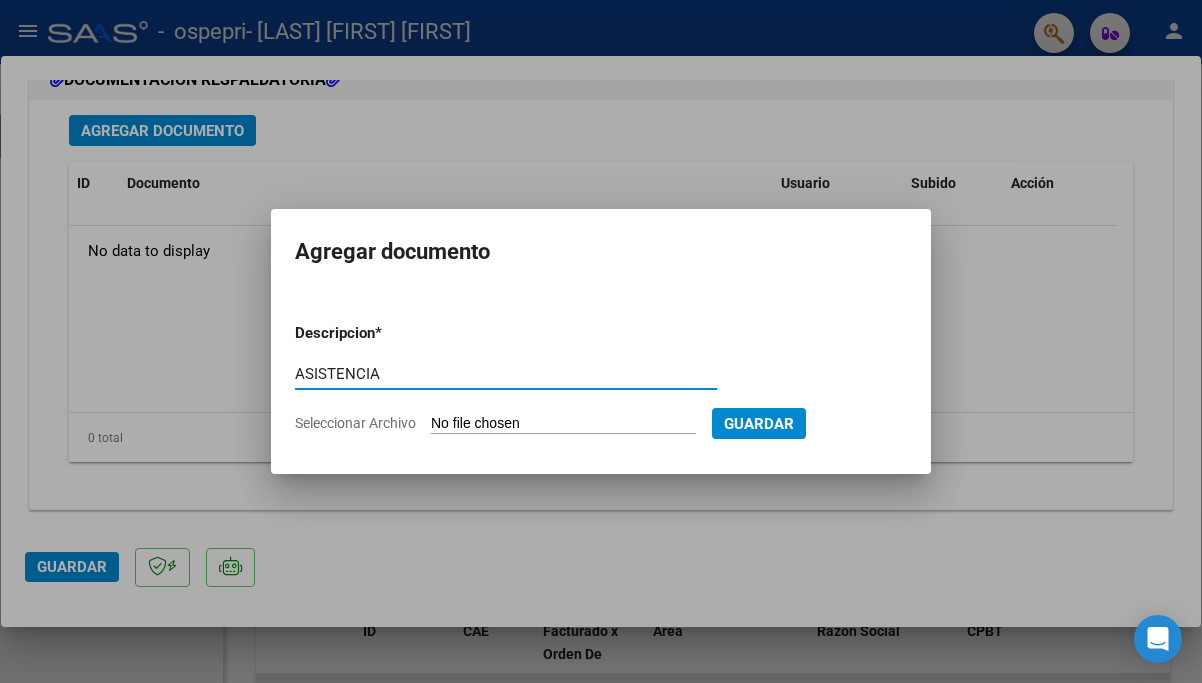 type on "ASISTENCIA" 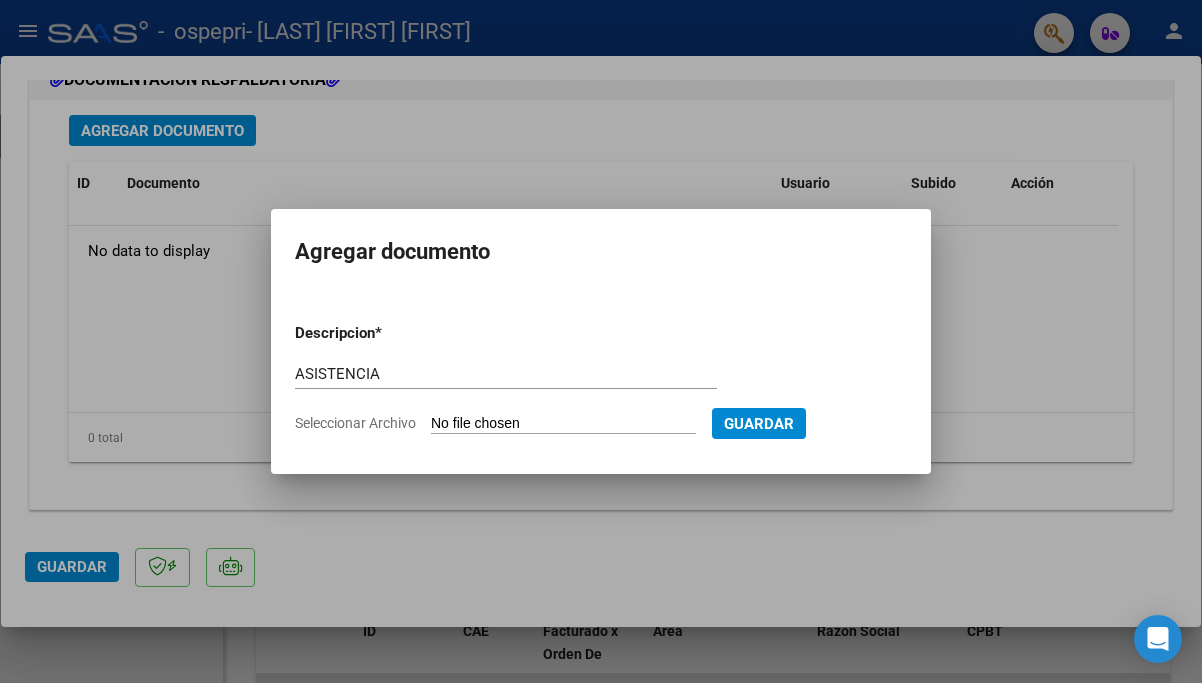 type on "C:\fakepath\CamScanner 05-08-2025 00.05.pdf" 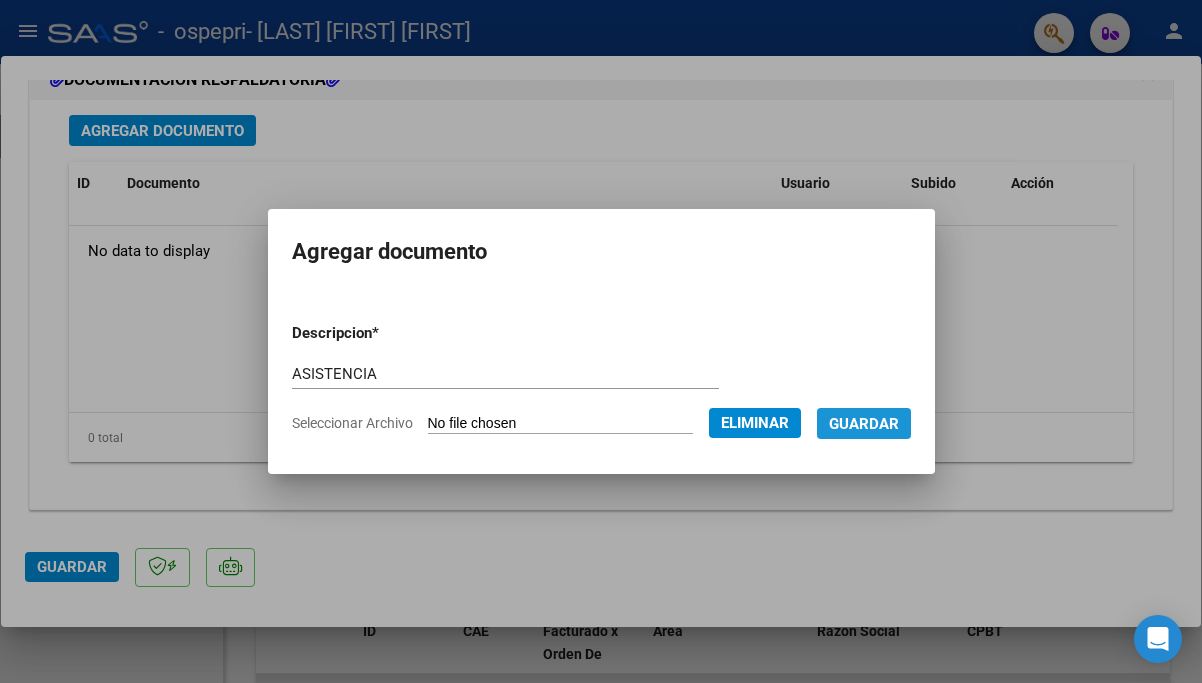 click on "Guardar" at bounding box center (864, 424) 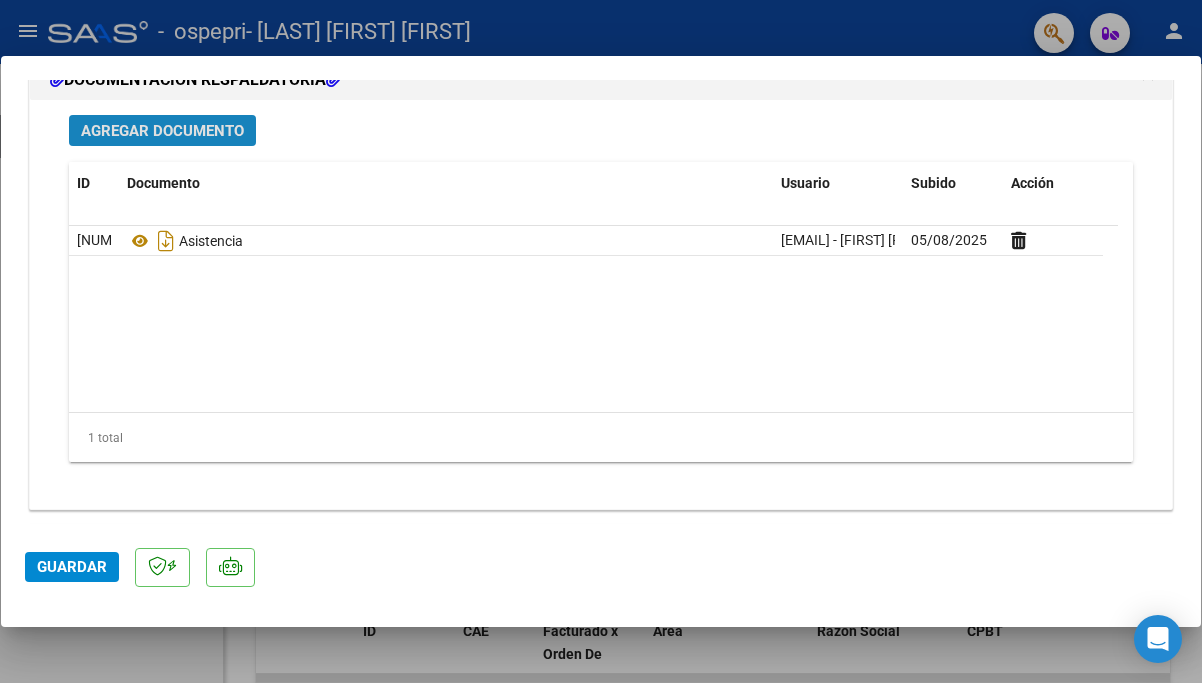 click on "Agregar Documento" at bounding box center (162, 131) 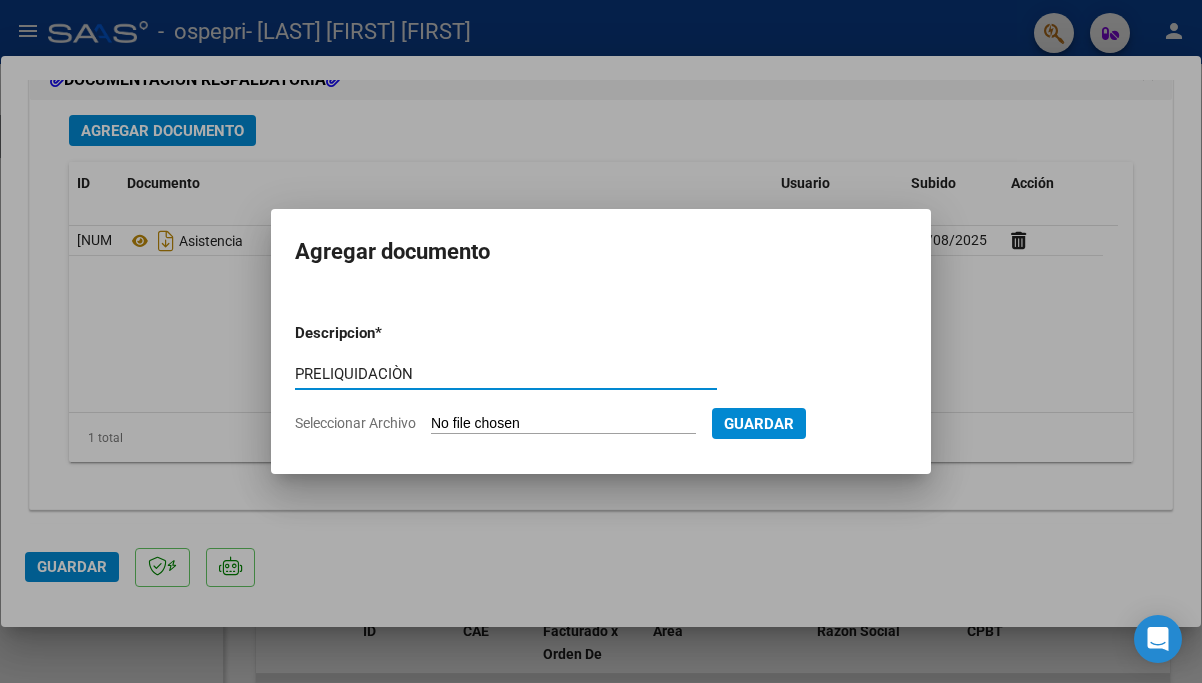 type on "PRELIQUIDACIÒN" 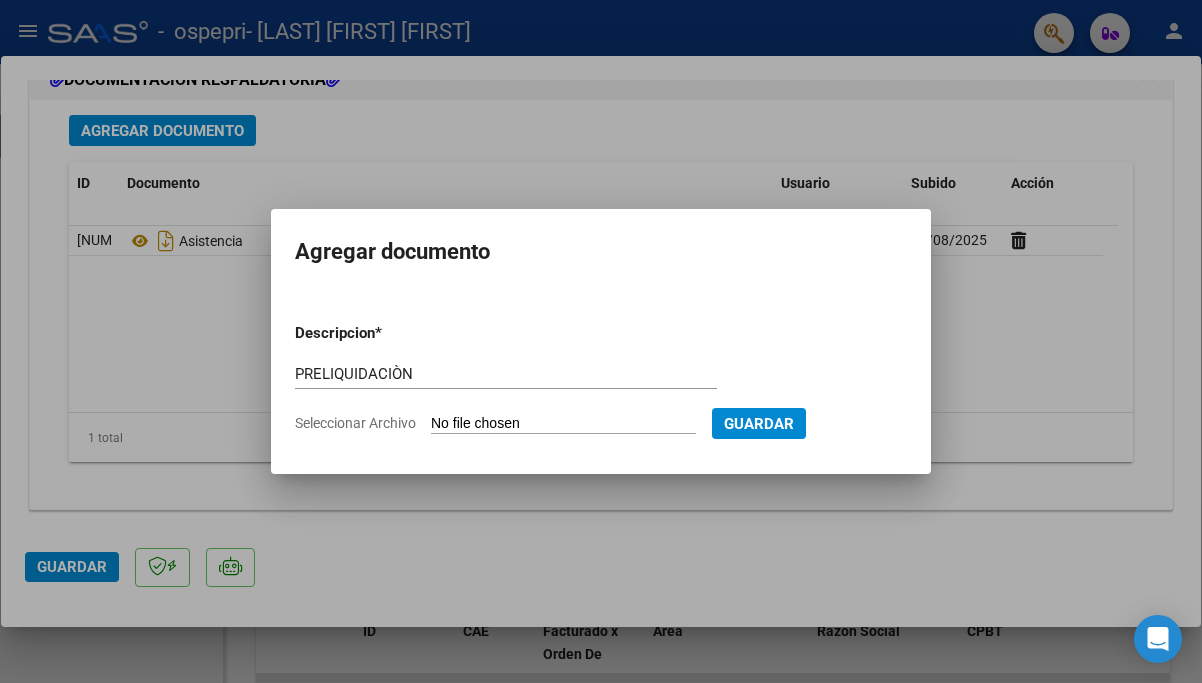 type on "C:\fakepath\apfmimpresionpreliq (7).pdf" 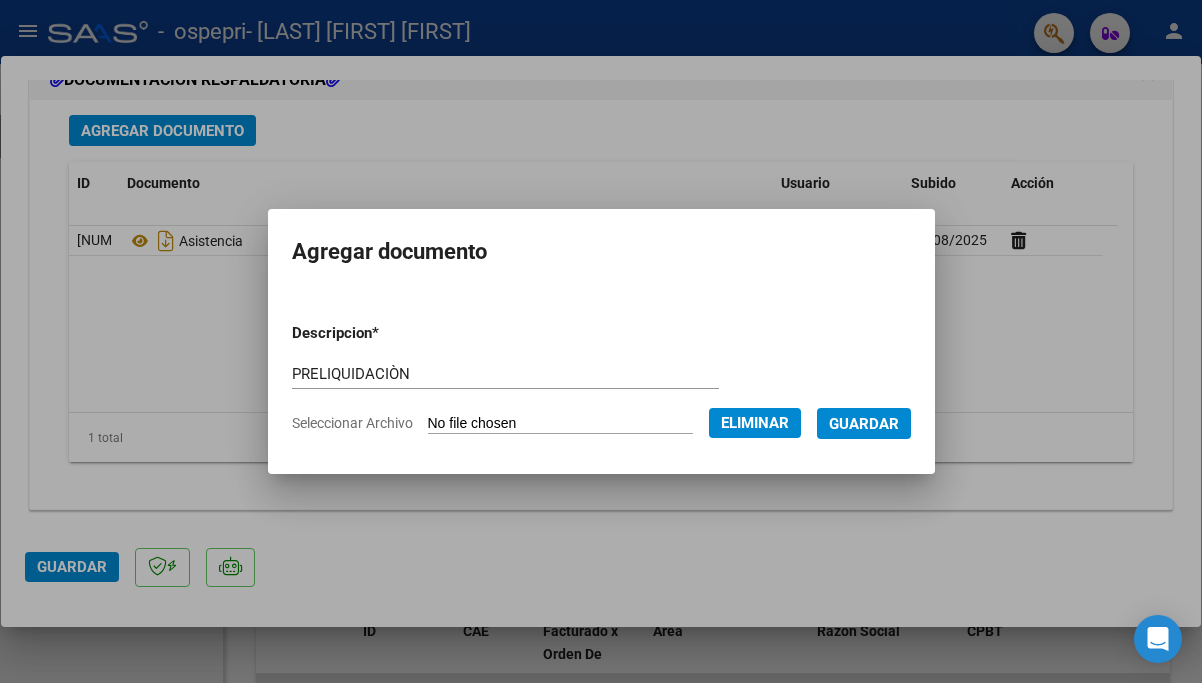 click on "Guardar" at bounding box center (864, 424) 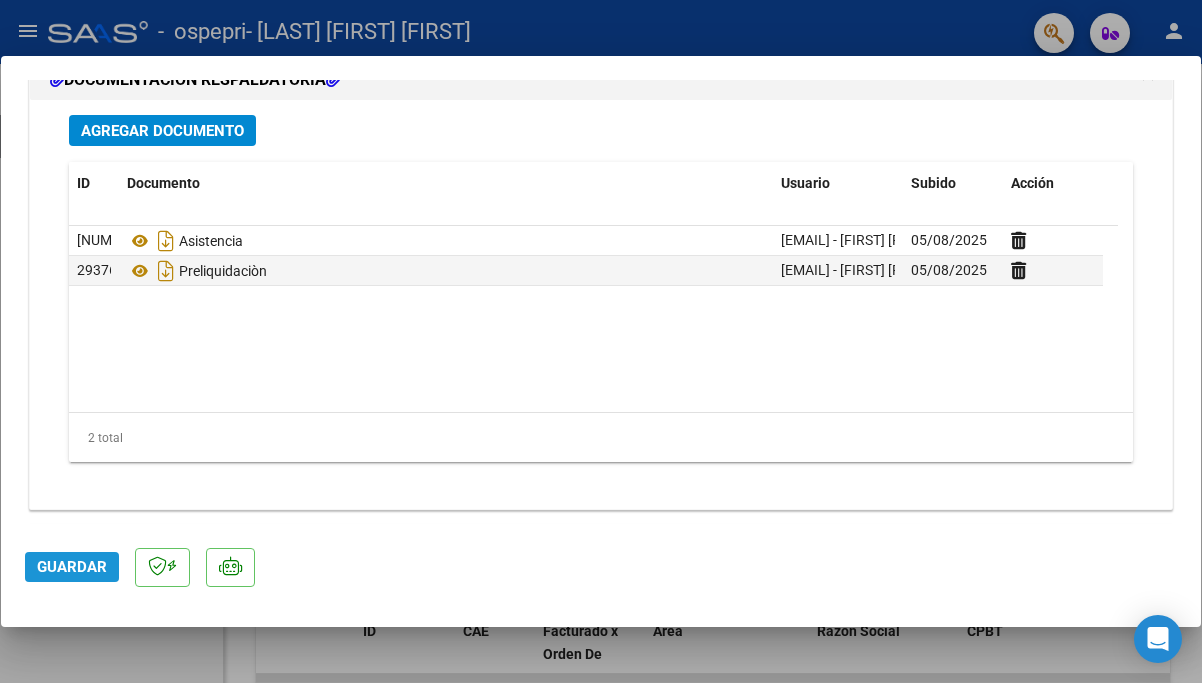 click on "Guardar" 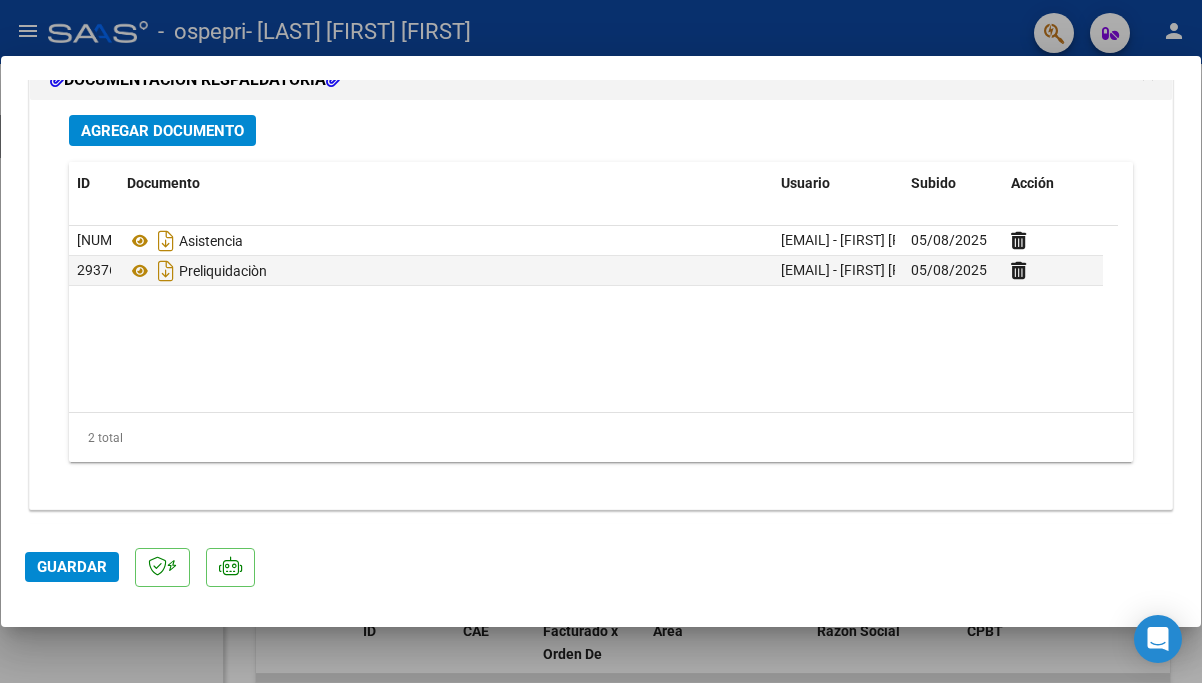 click at bounding box center (601, 341) 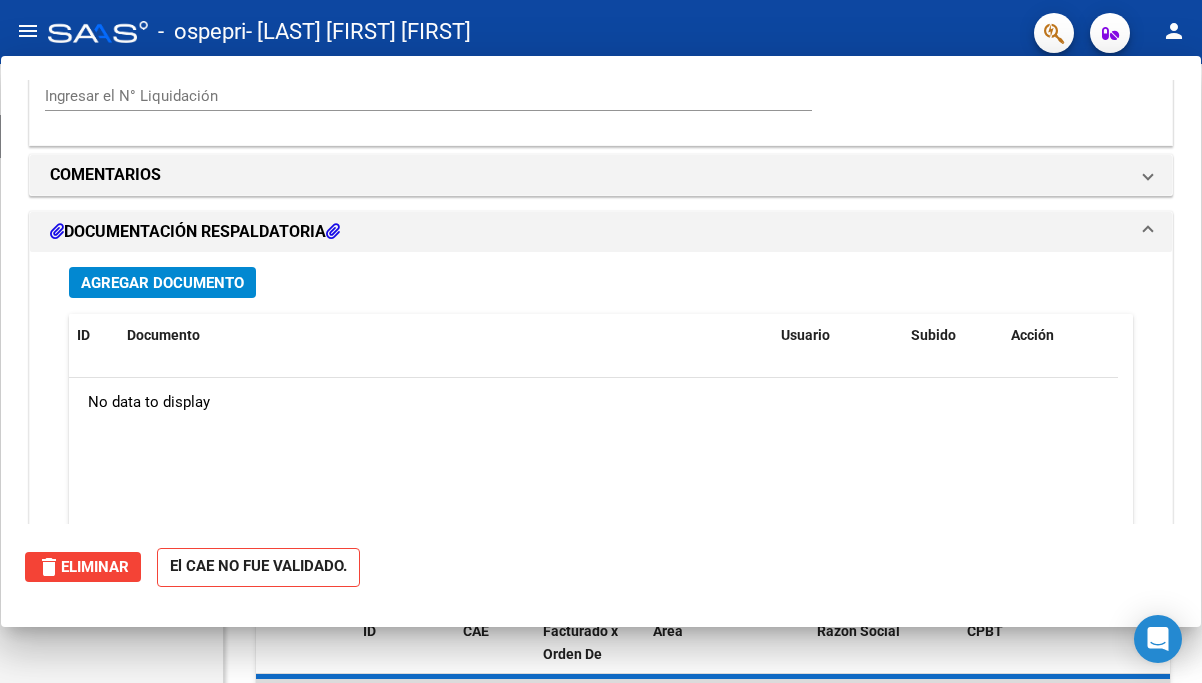 scroll, scrollTop: 0, scrollLeft: 0, axis: both 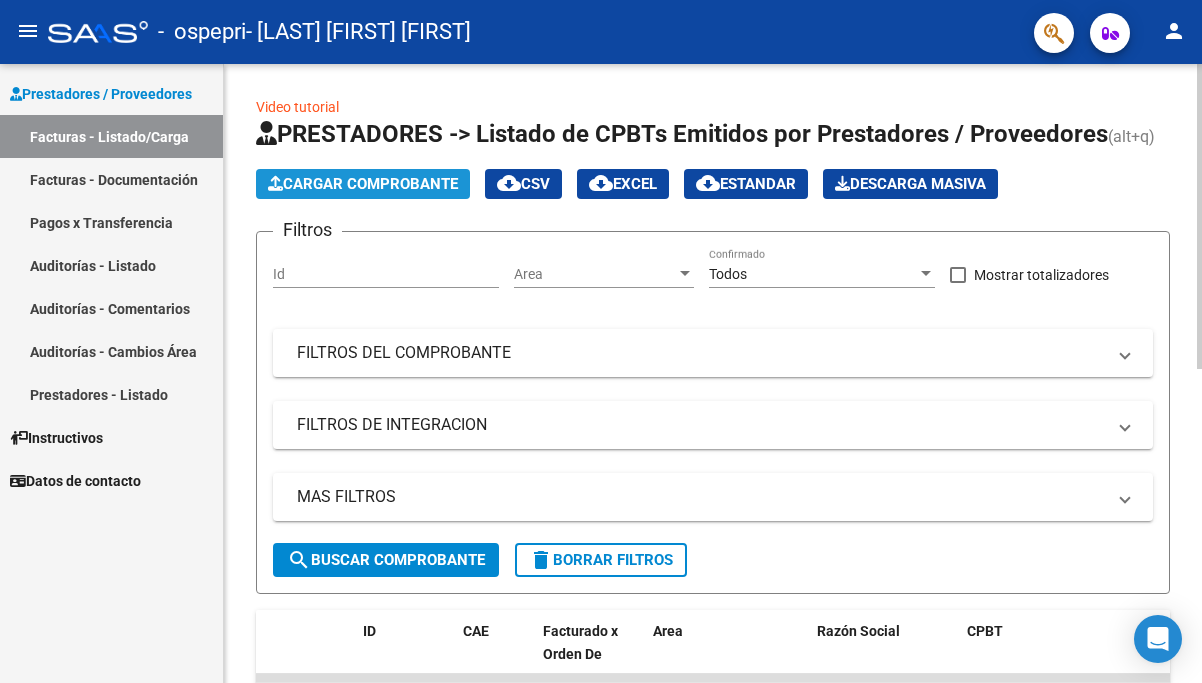 click on "Cargar Comprobante" 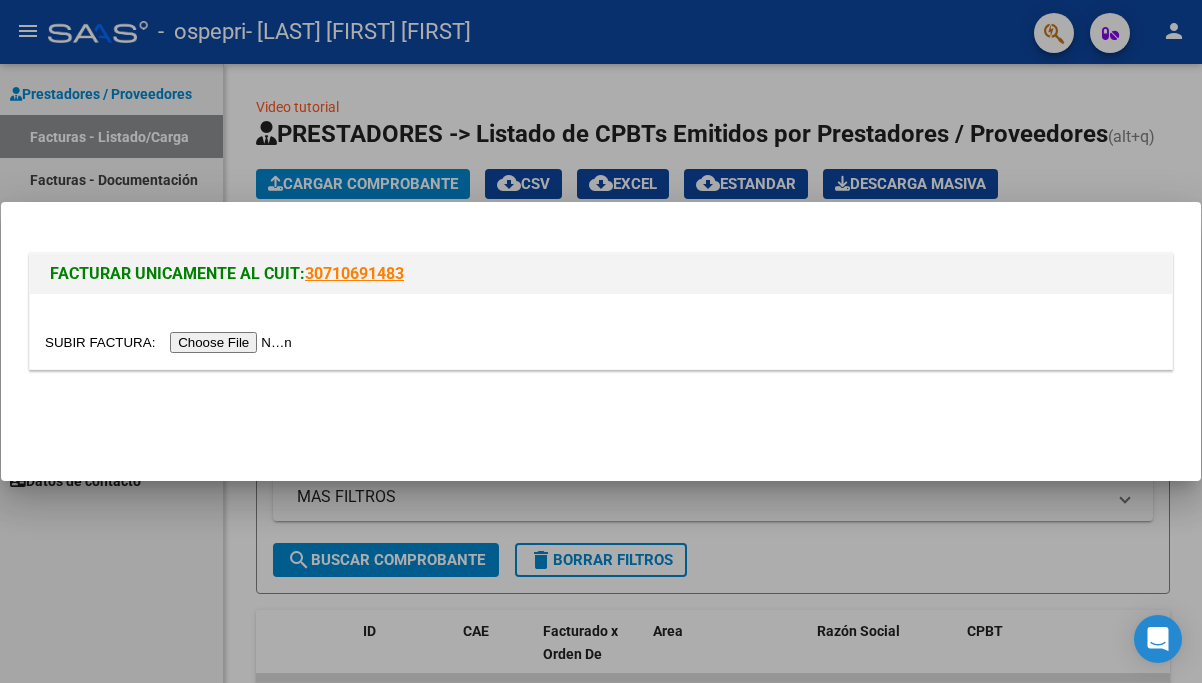 click at bounding box center (171, 342) 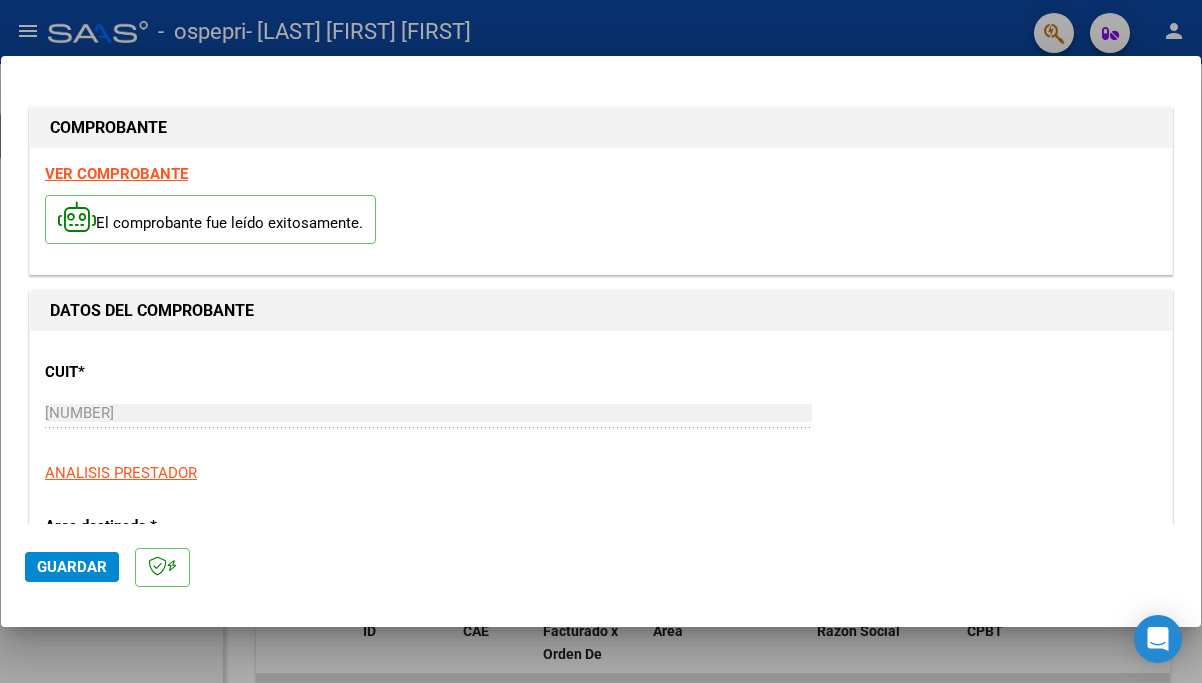 click on "Guardar" 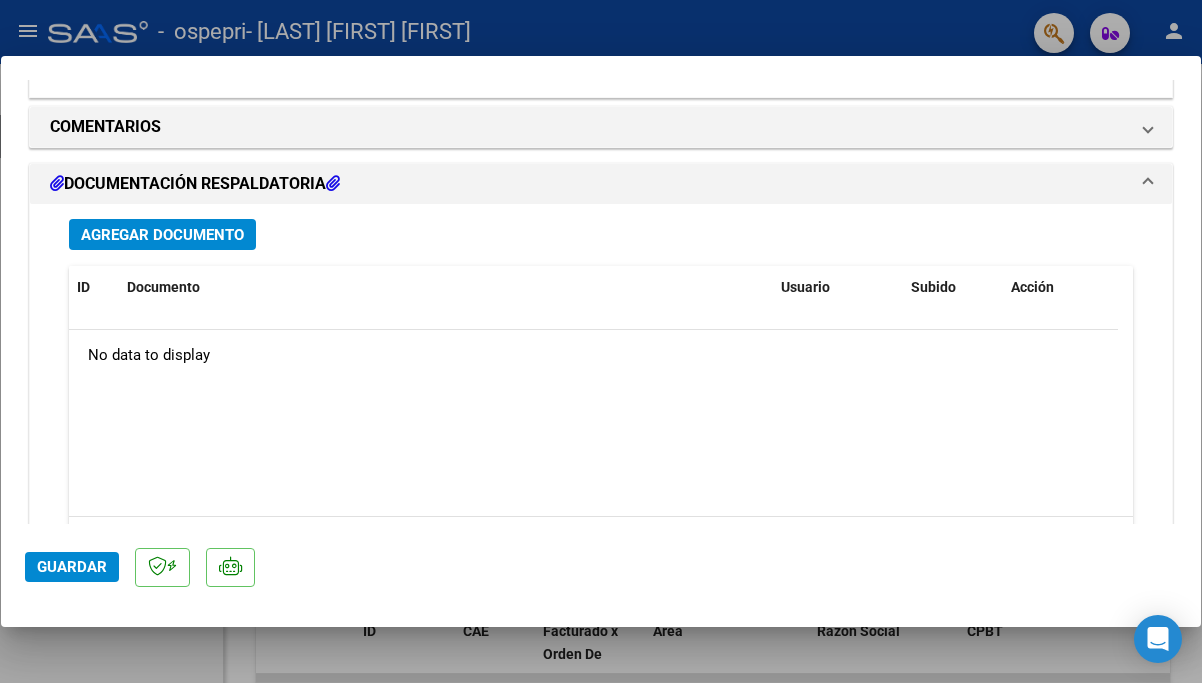 scroll, scrollTop: 1696, scrollLeft: 0, axis: vertical 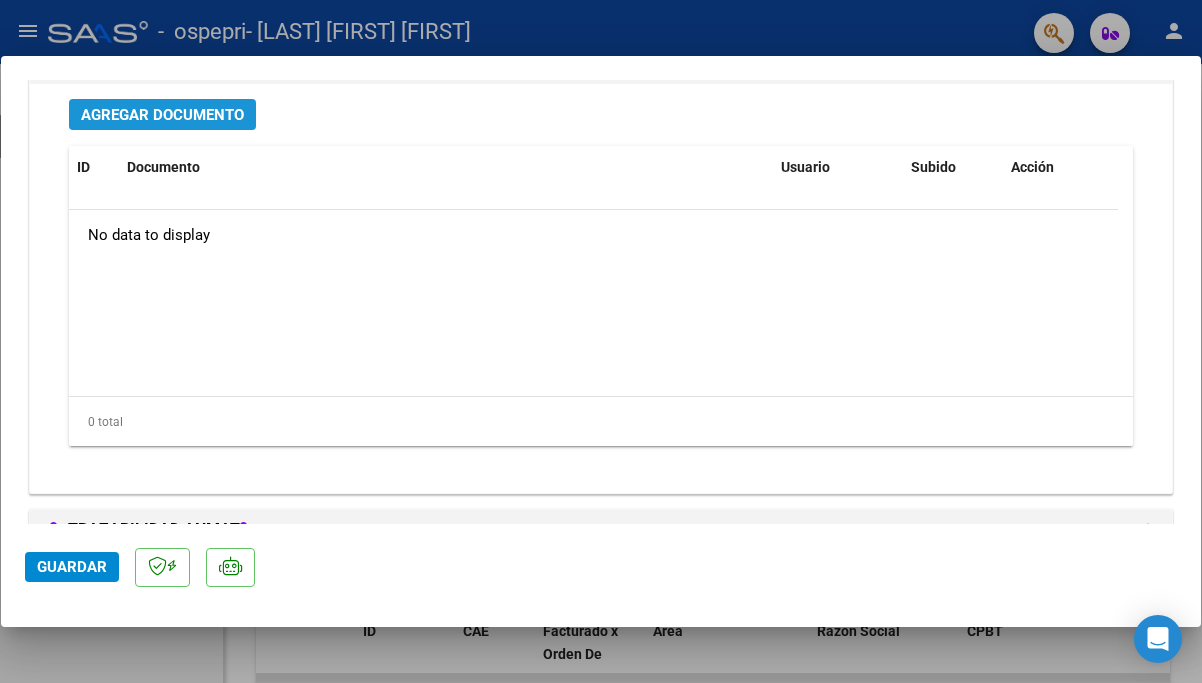 click on "Agregar Documento" at bounding box center [162, 115] 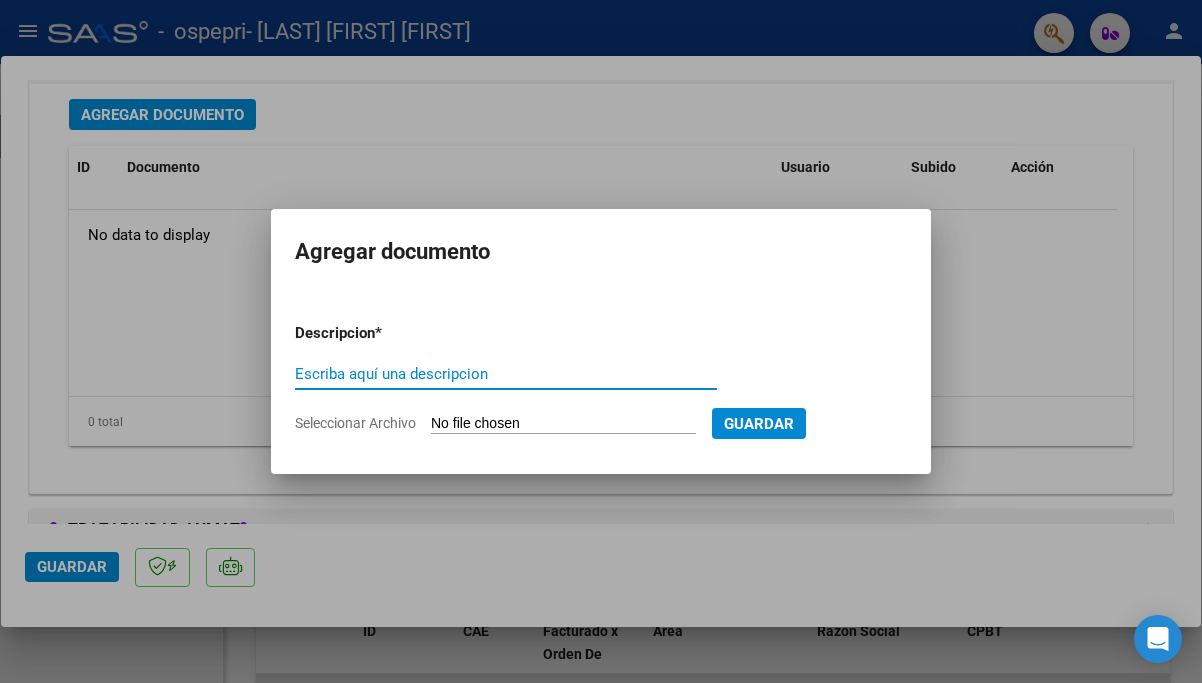 click on "Escriba aquí una descripcion" at bounding box center [506, 374] 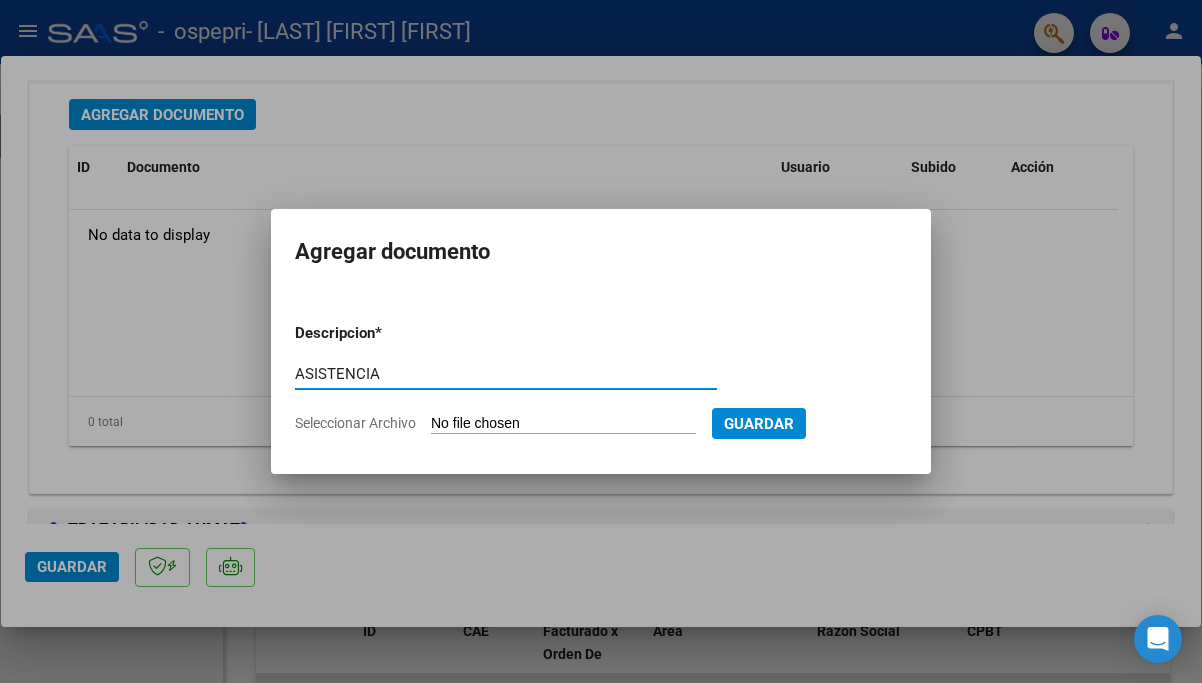 type on "ASISTENCIA" 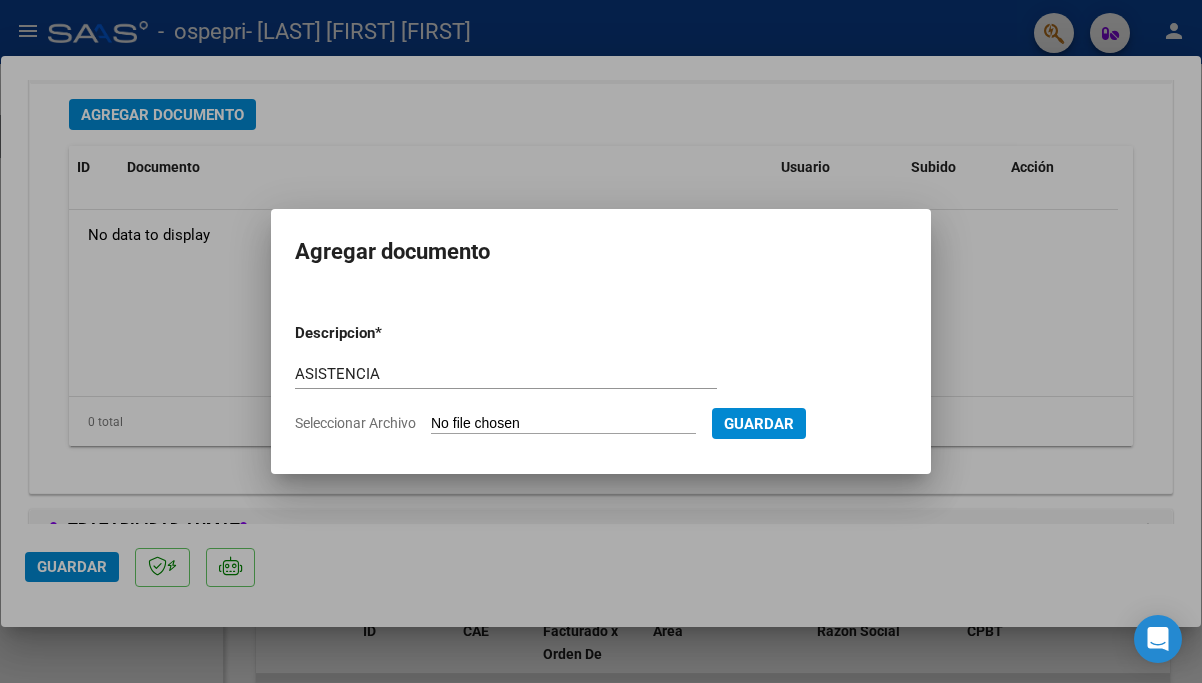 type on "C:\fakepath\CamScanner 05-08-2025 00.07.pdf" 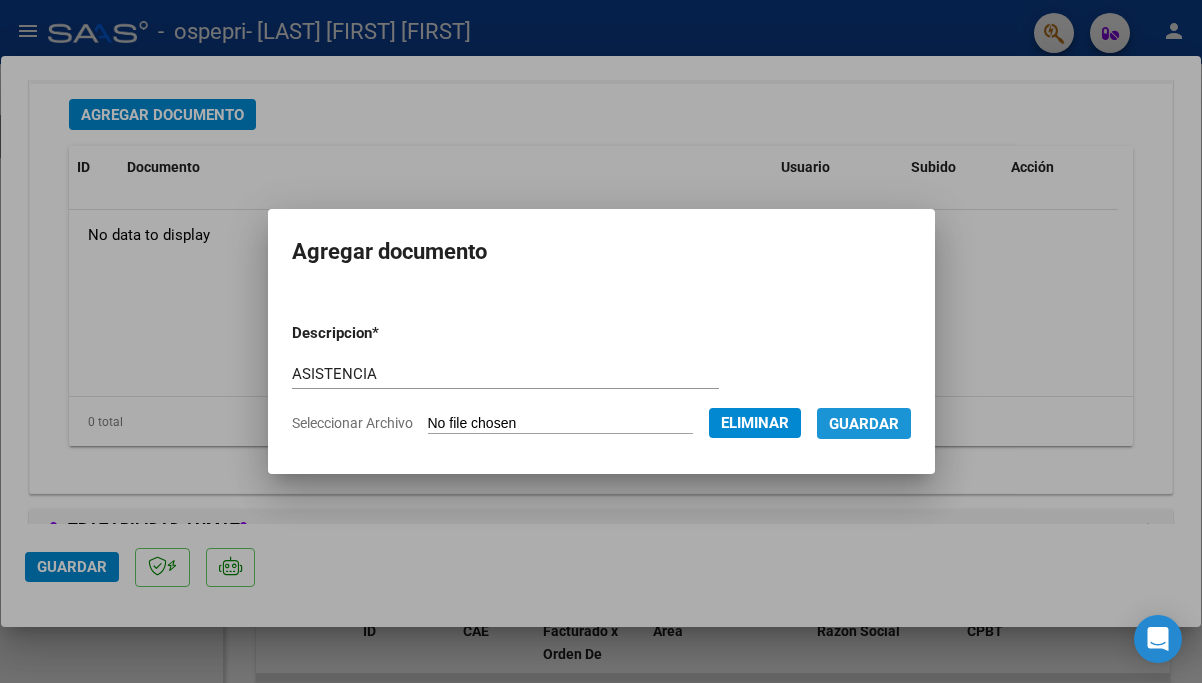 click on "Guardar" at bounding box center (864, 424) 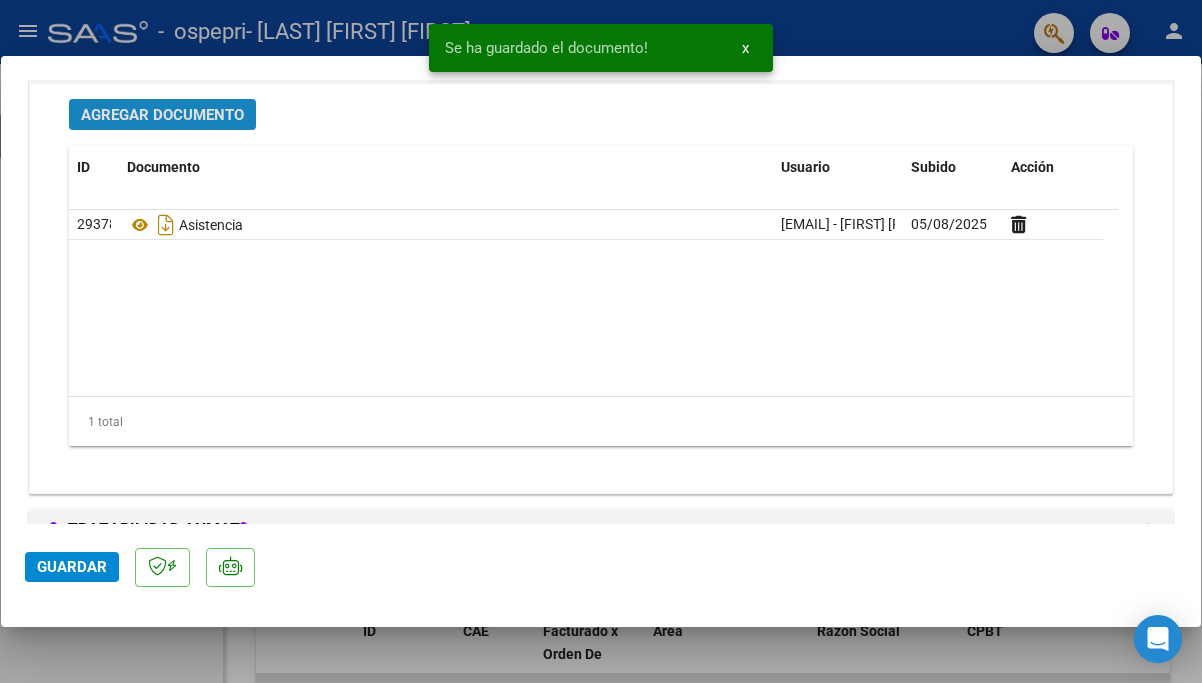 click on "Agregar Documento" at bounding box center (162, 115) 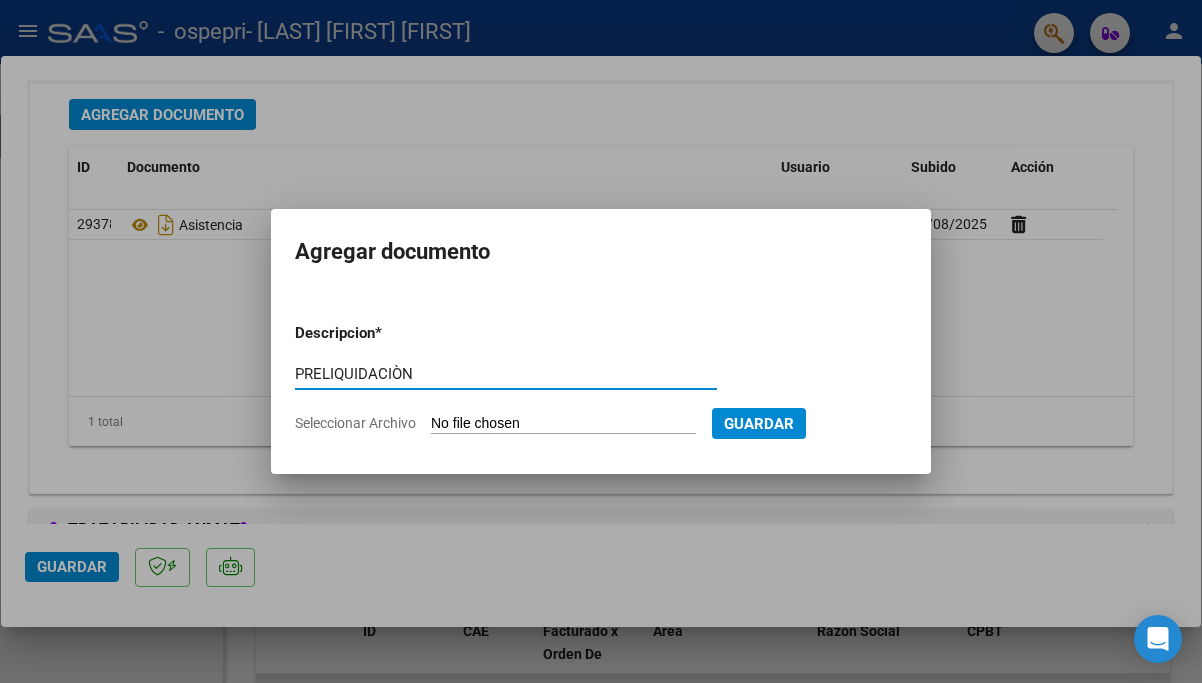 type on "PRELIQUIDACIÒN" 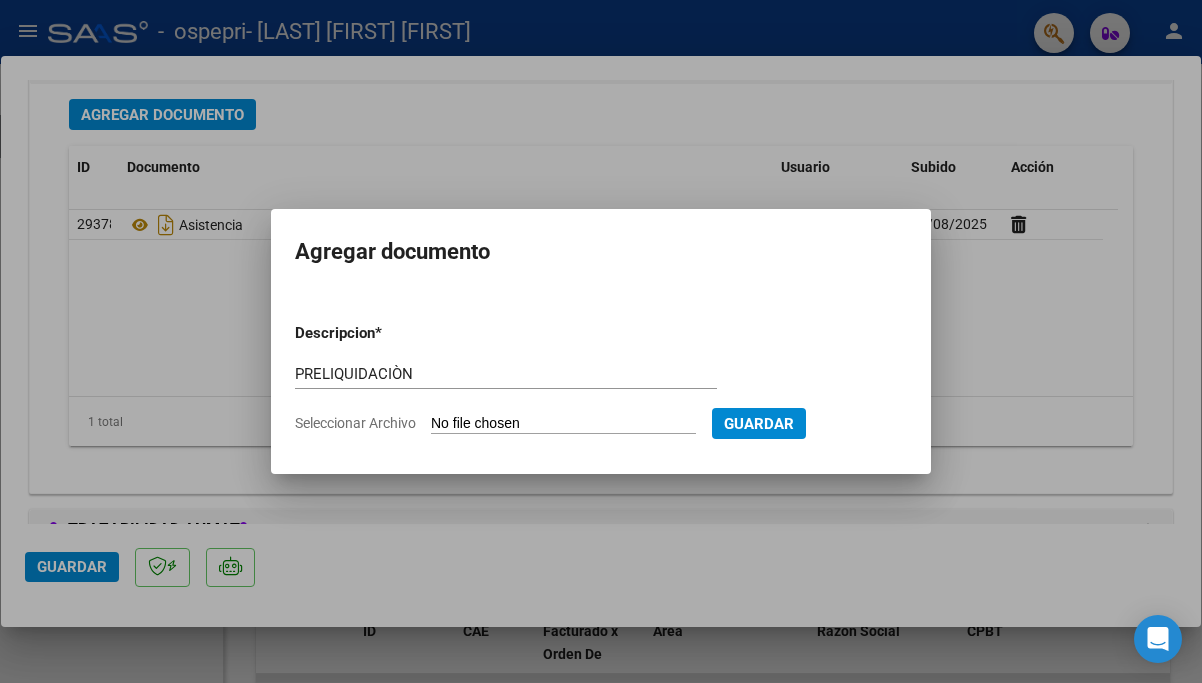 click on "Seleccionar Archivo" at bounding box center (563, 424) 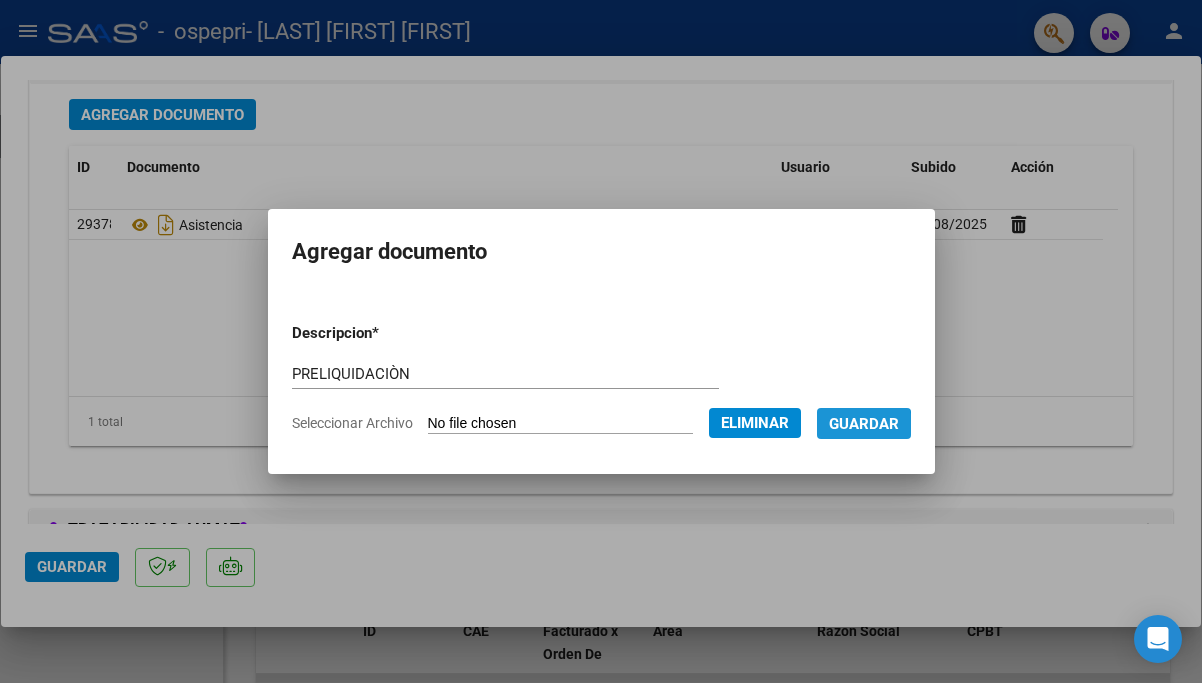 click on "Guardar" at bounding box center (864, 424) 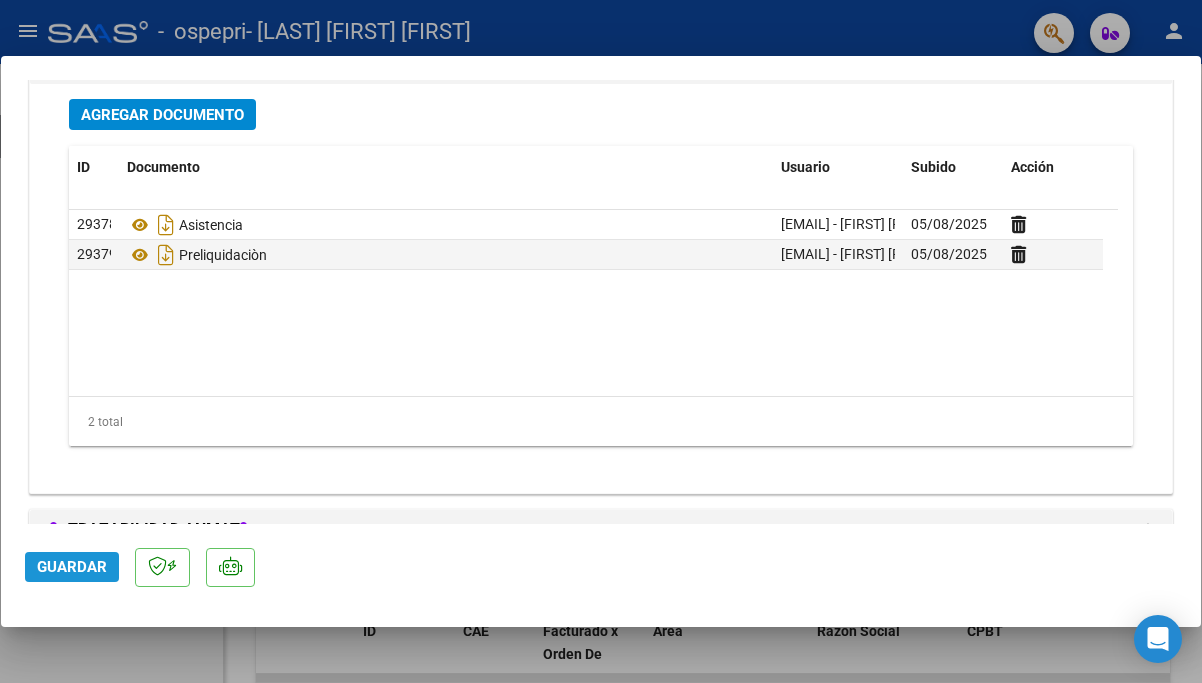 click on "Guardar" 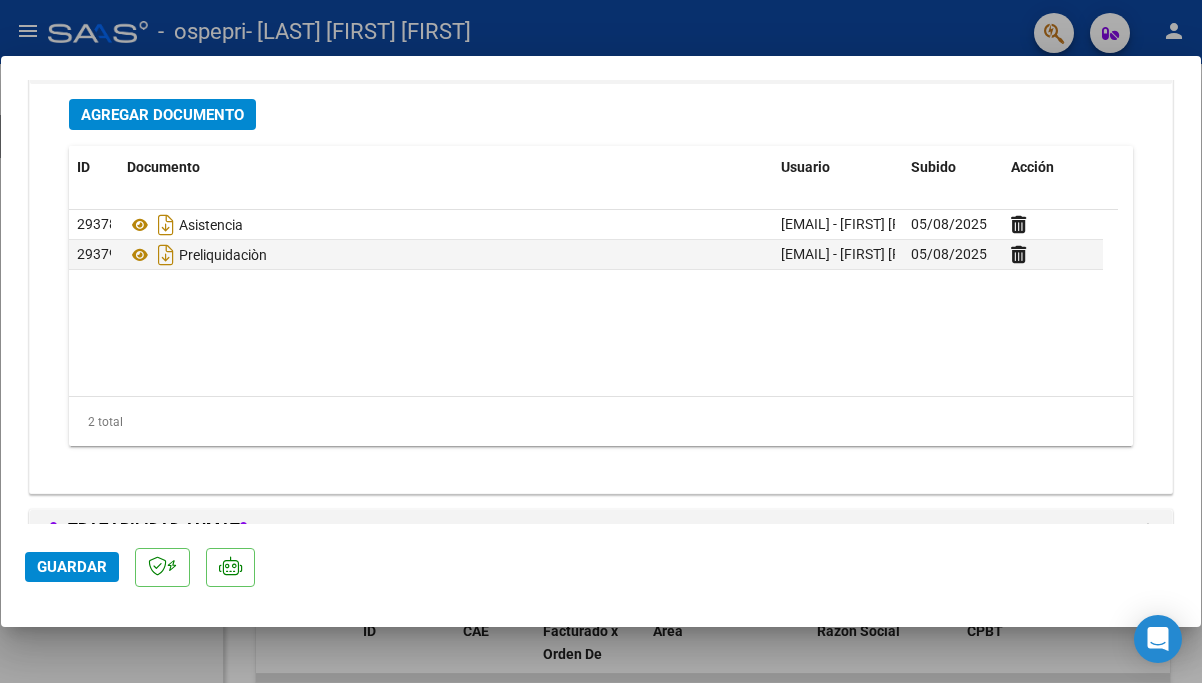 click at bounding box center [601, 341] 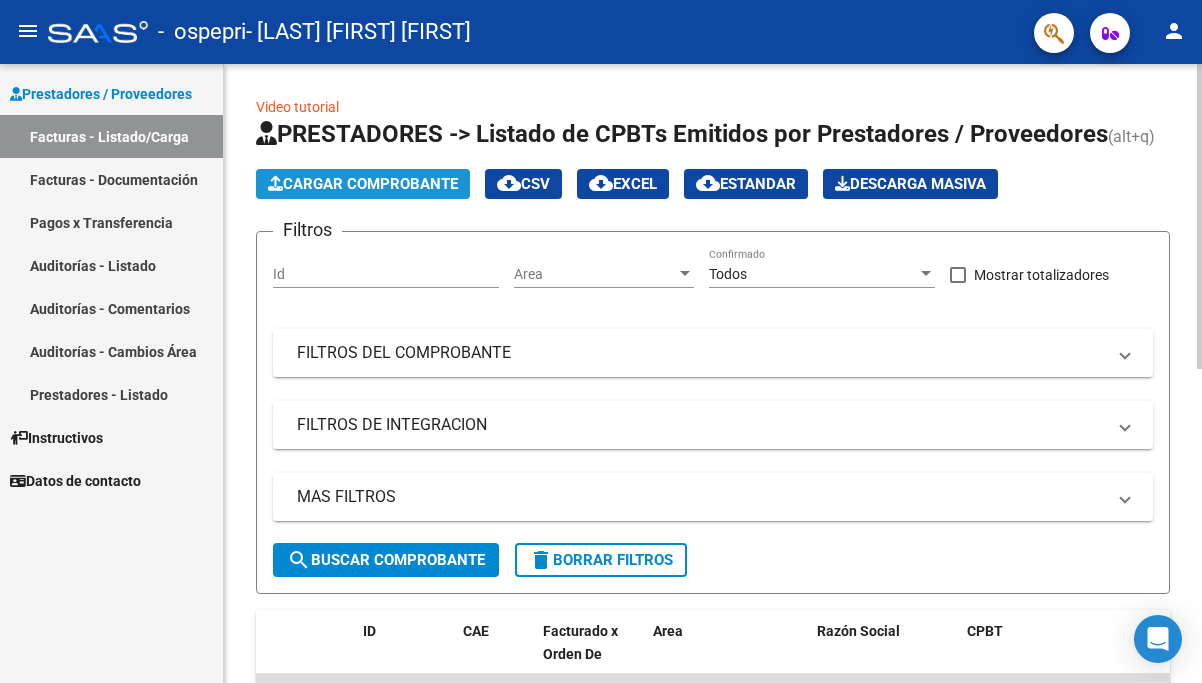click on "Cargar Comprobante" 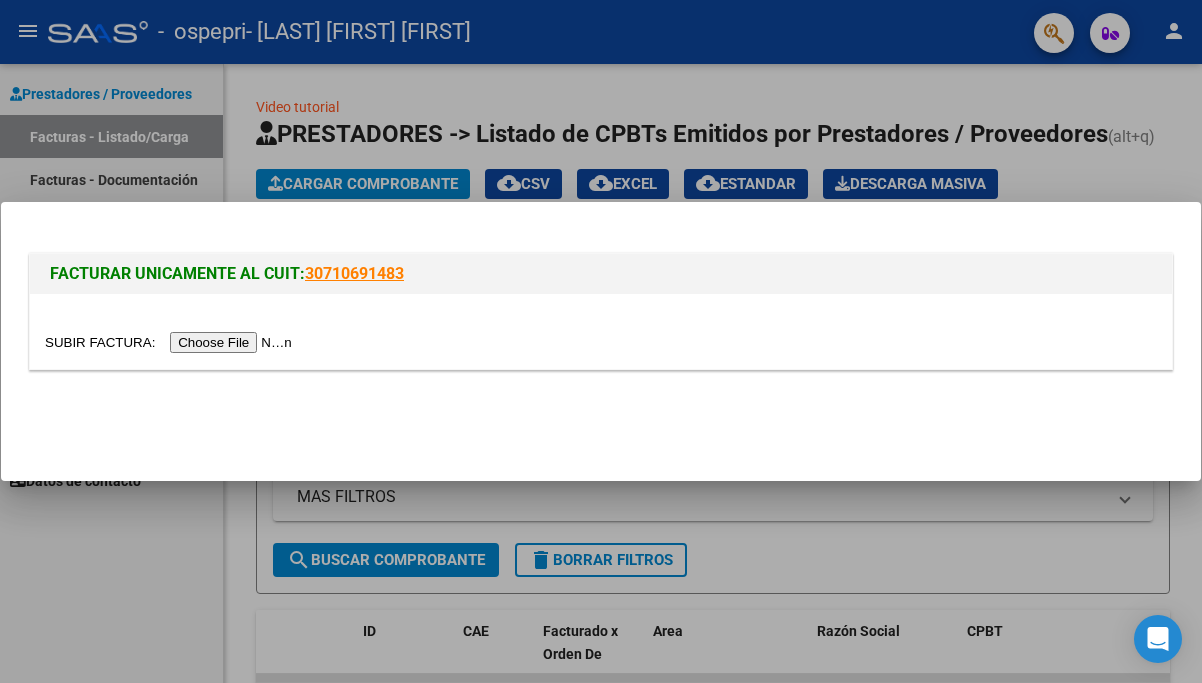 click at bounding box center [171, 342] 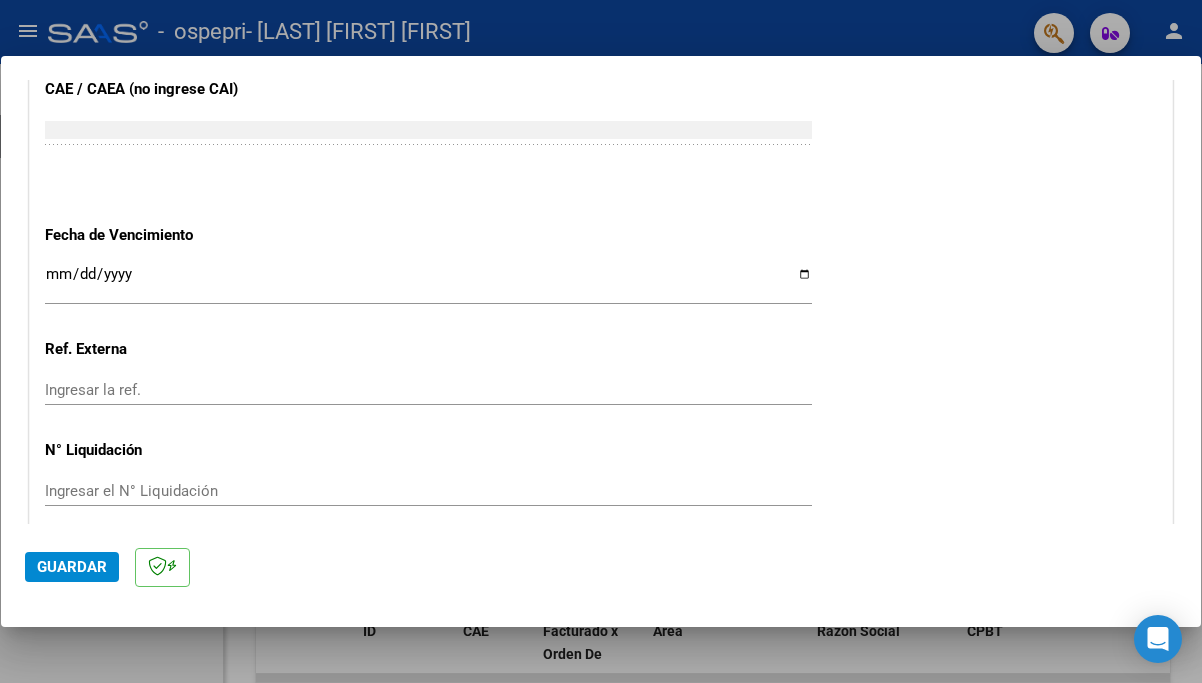 scroll, scrollTop: 1136, scrollLeft: 0, axis: vertical 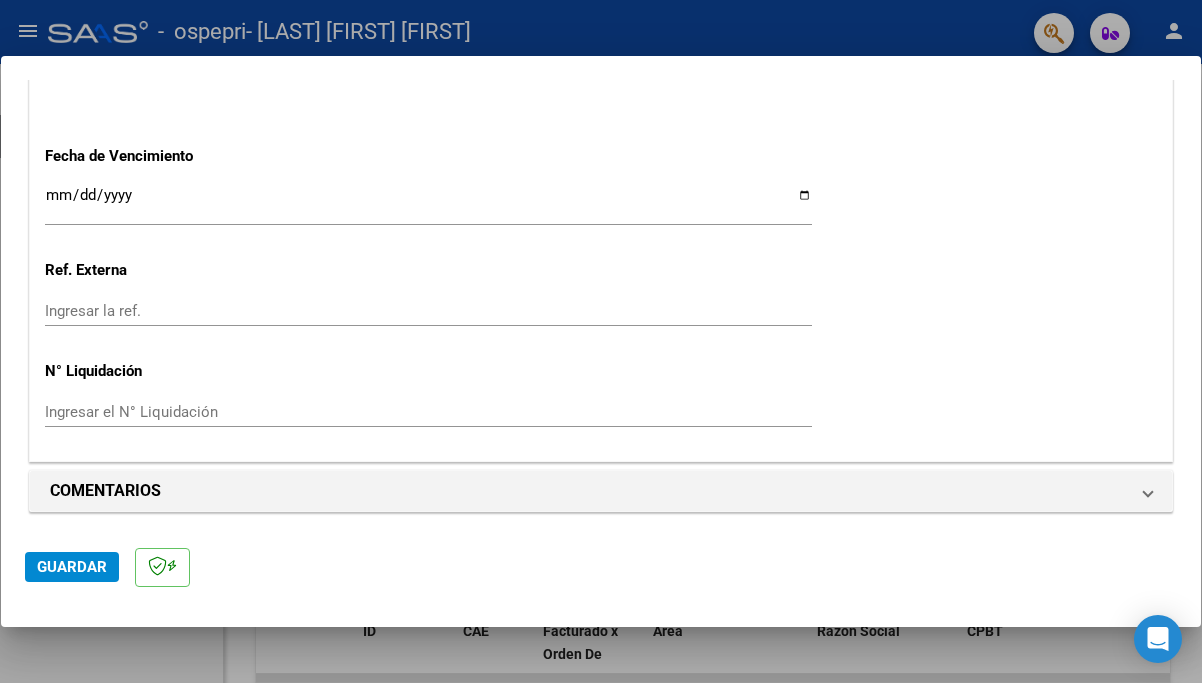click at bounding box center (601, 341) 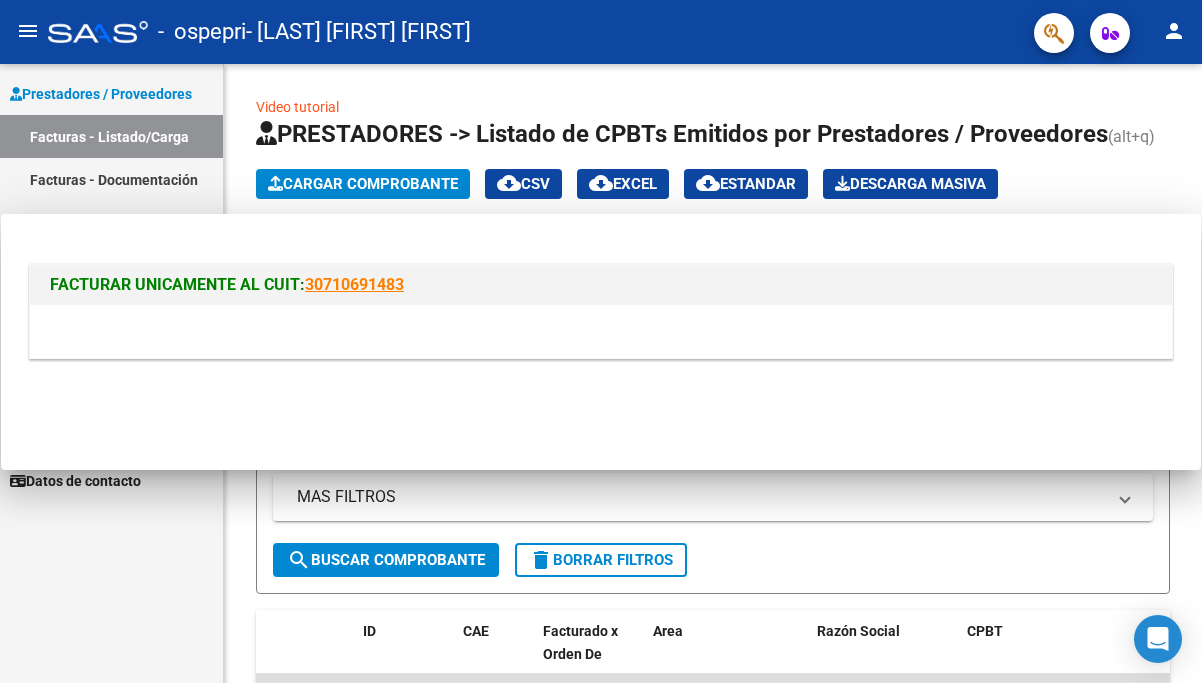 scroll, scrollTop: 0, scrollLeft: 0, axis: both 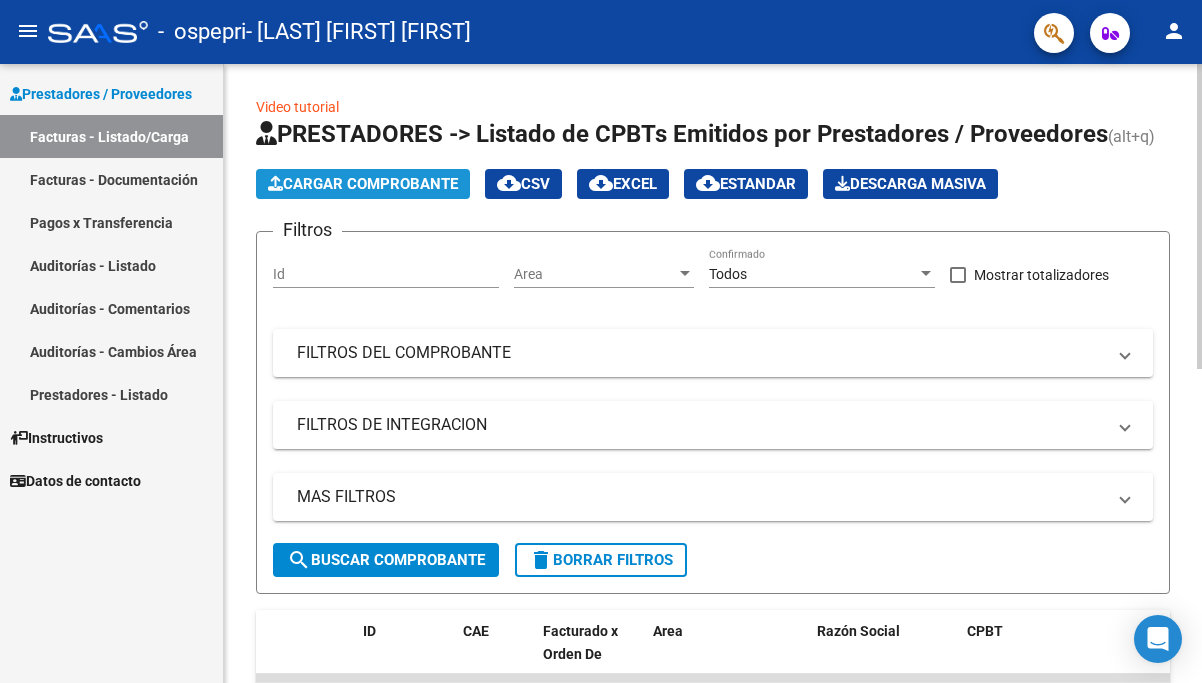 click on "Cargar Comprobante" 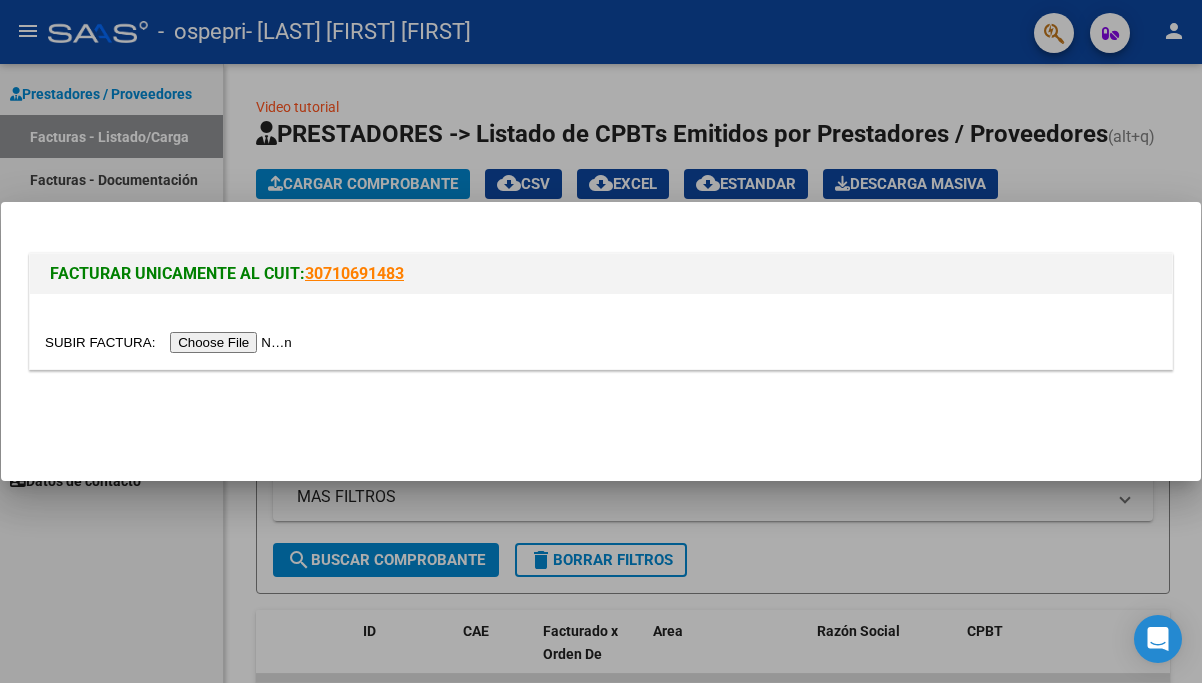 click at bounding box center [171, 342] 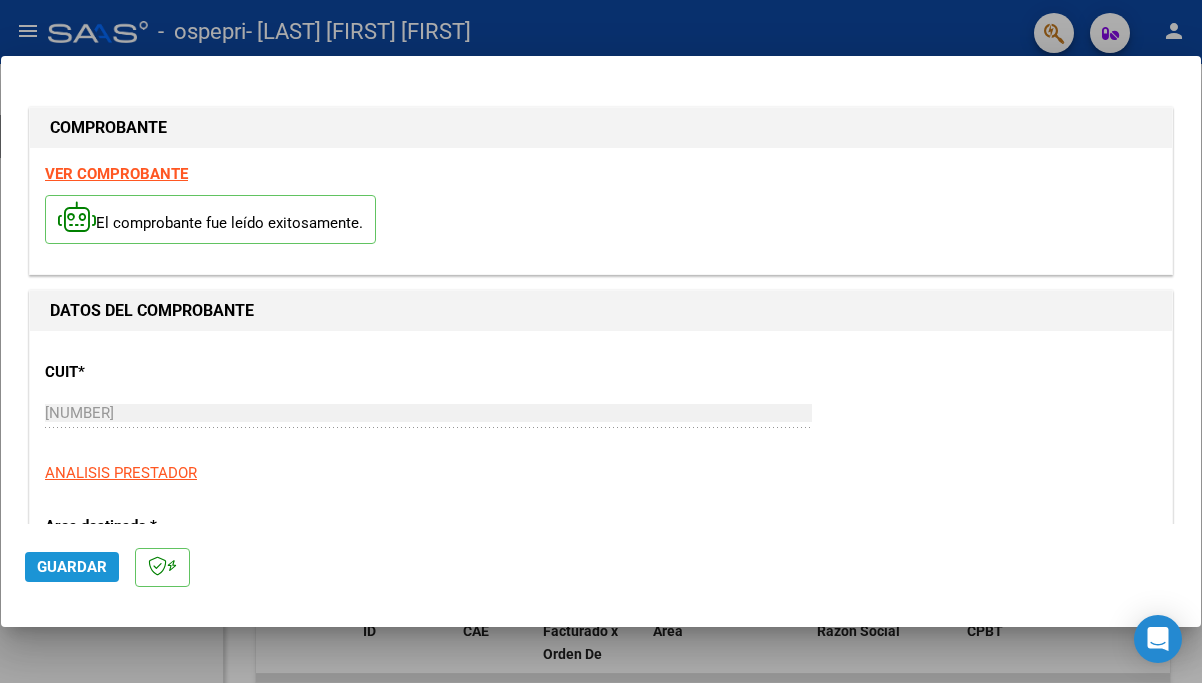 click on "Guardar" 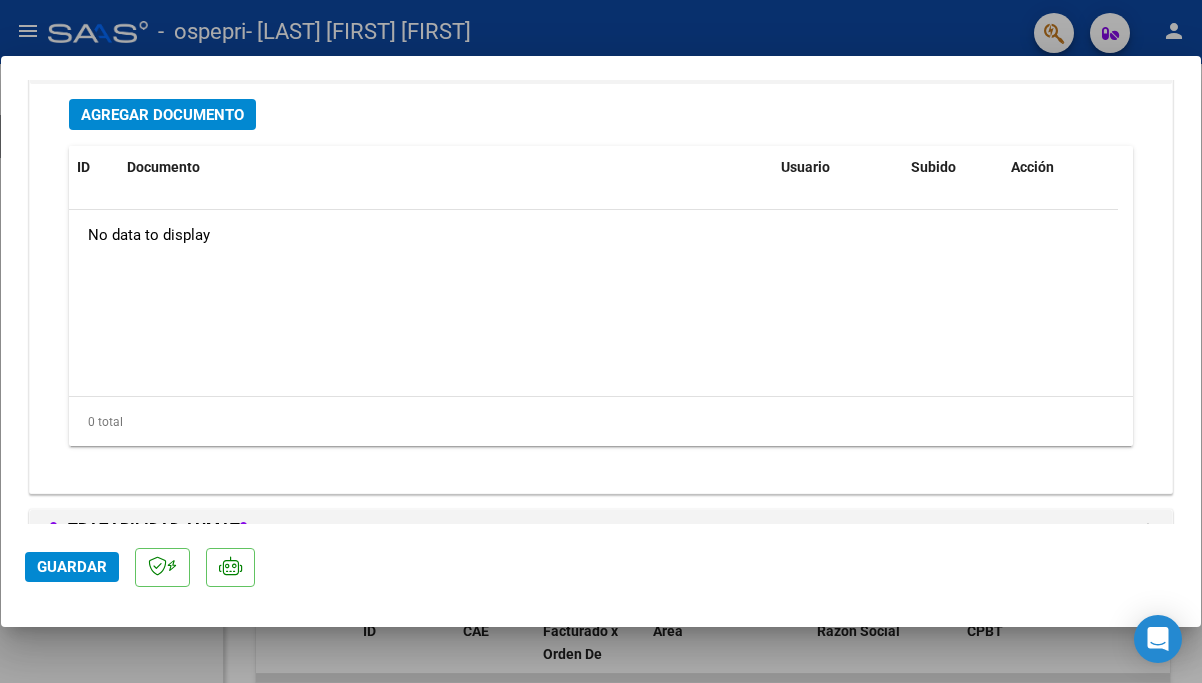 scroll, scrollTop: 1720, scrollLeft: 0, axis: vertical 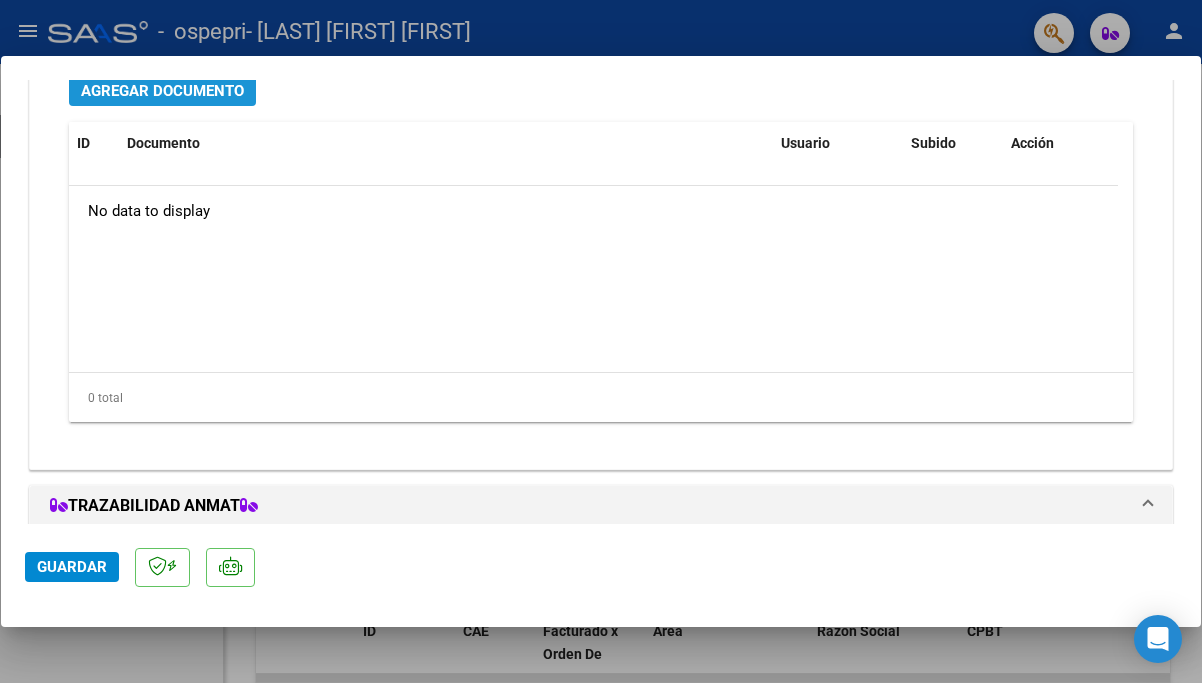 click on "Agregar Documento" at bounding box center [162, 91] 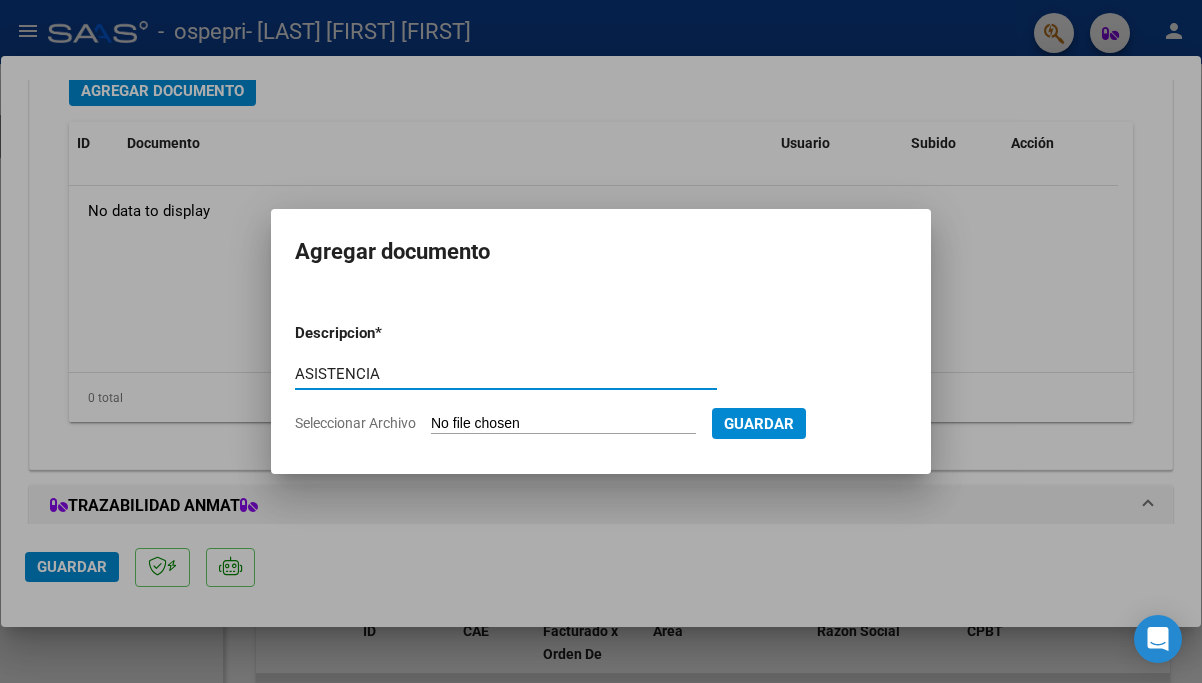 type on "ASISTENCIA" 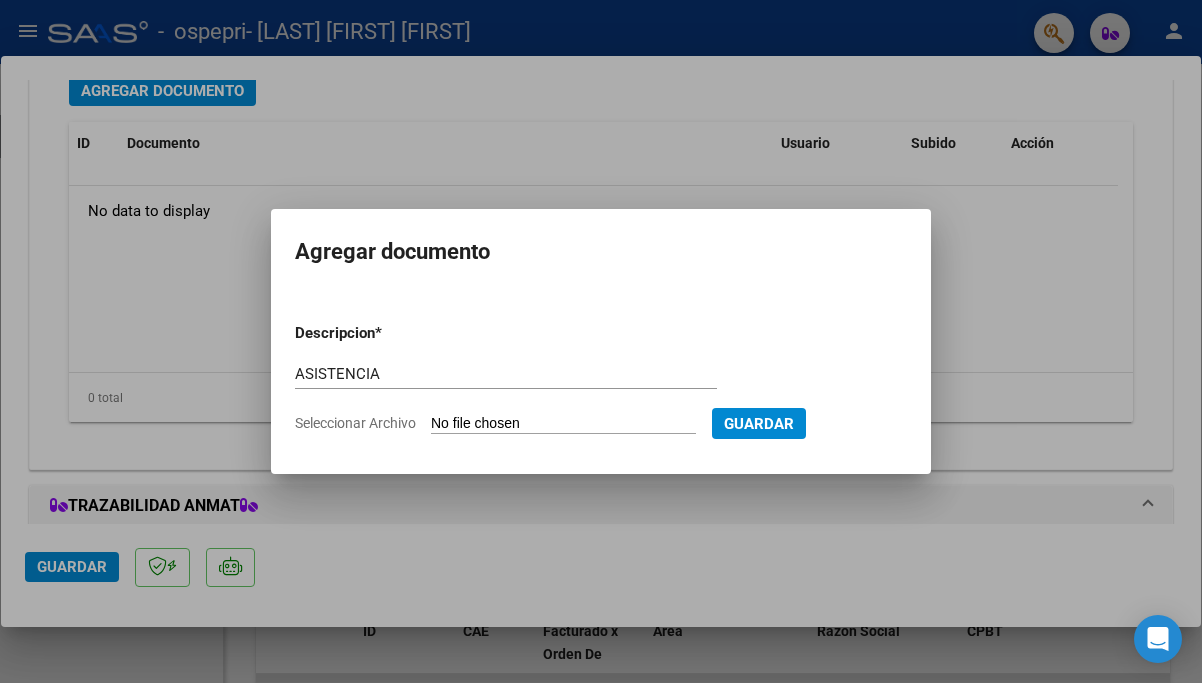 type on "C:\fakepath\CamScanner 05-08-2025 00.11.pdf" 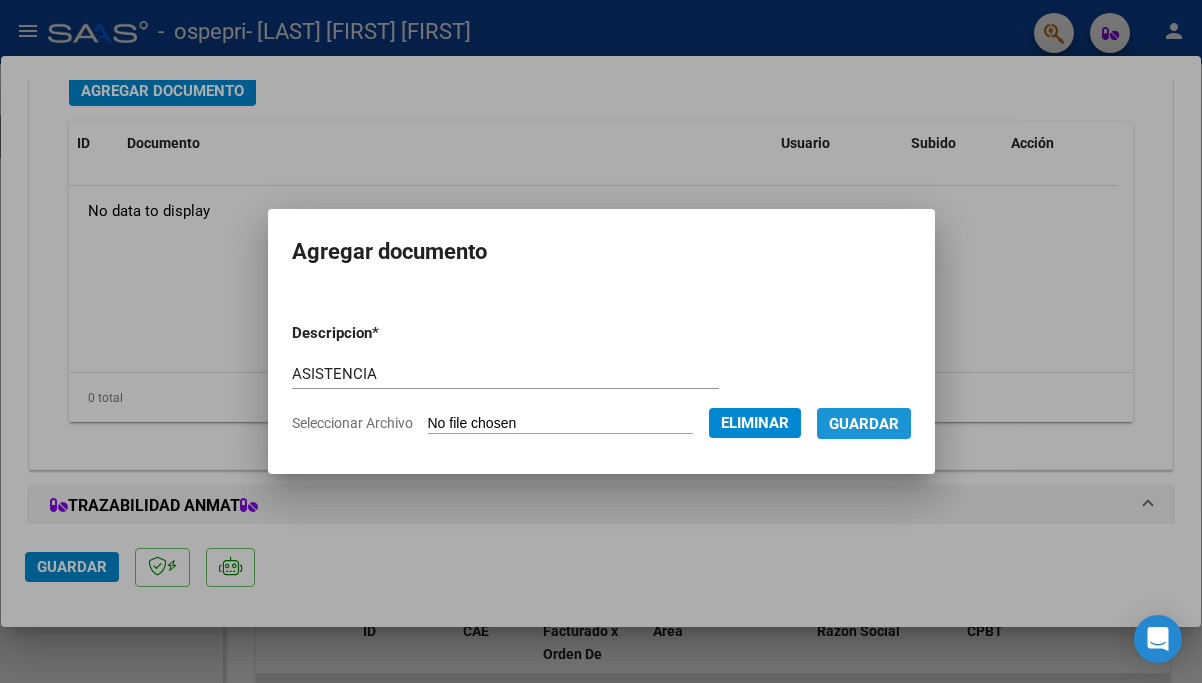 click on "Guardar" at bounding box center [864, 424] 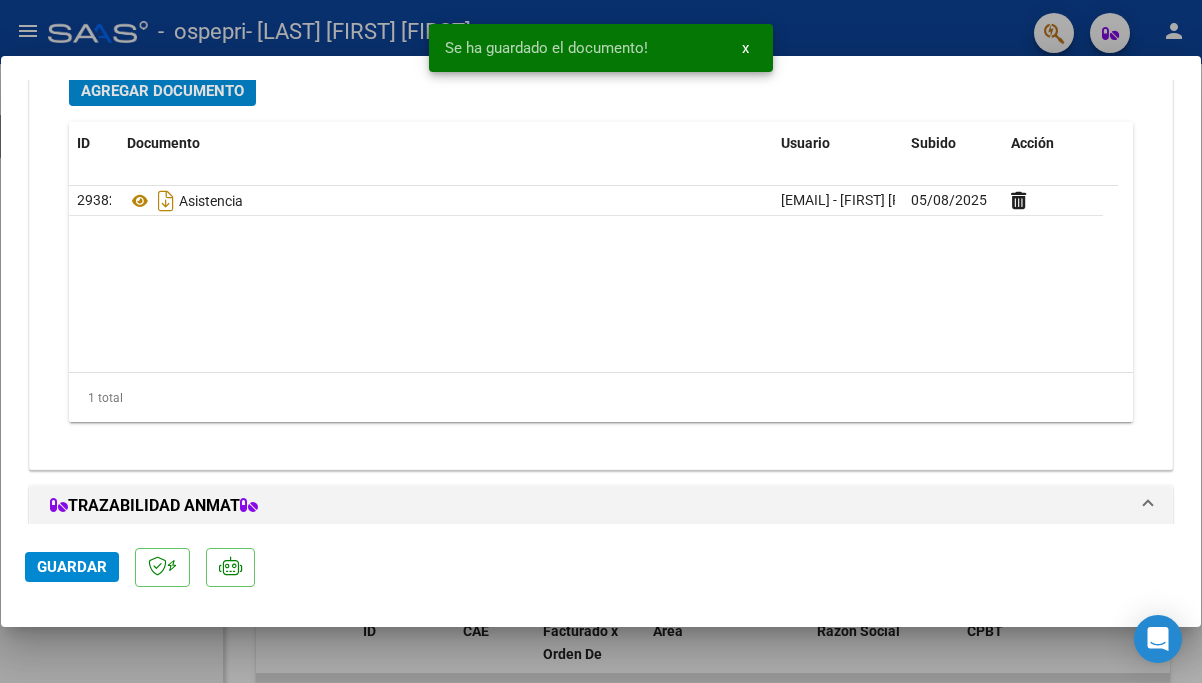 scroll, scrollTop: 1712, scrollLeft: 0, axis: vertical 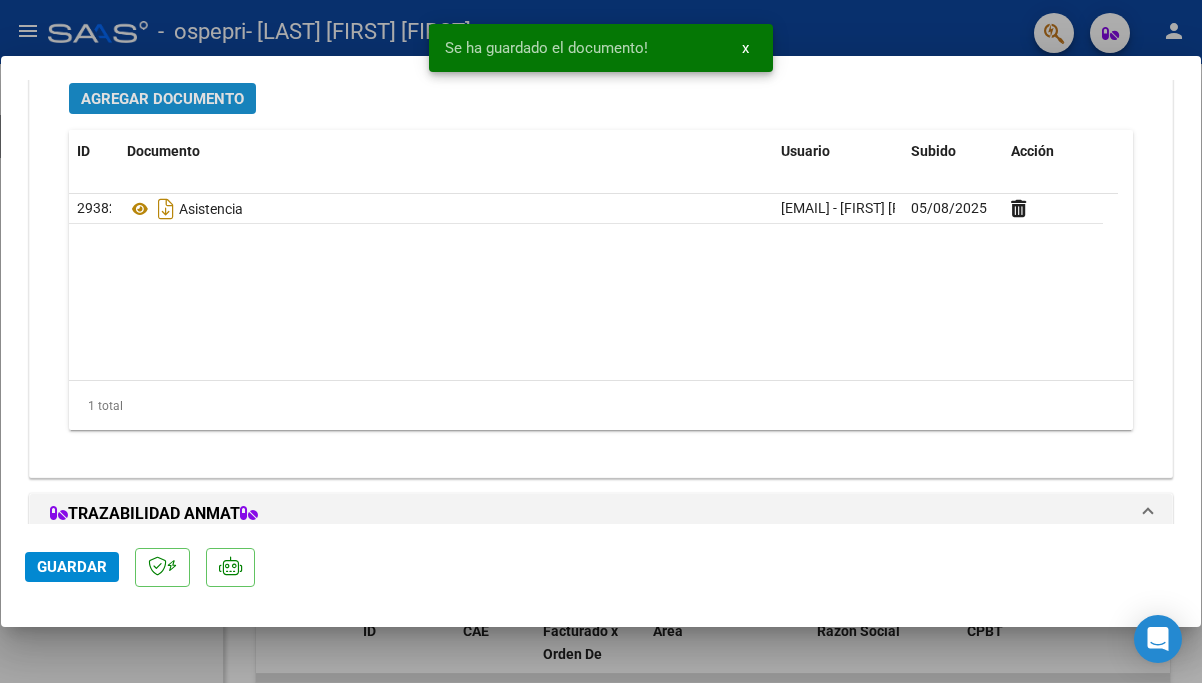 click on "Agregar Documento" at bounding box center (162, 99) 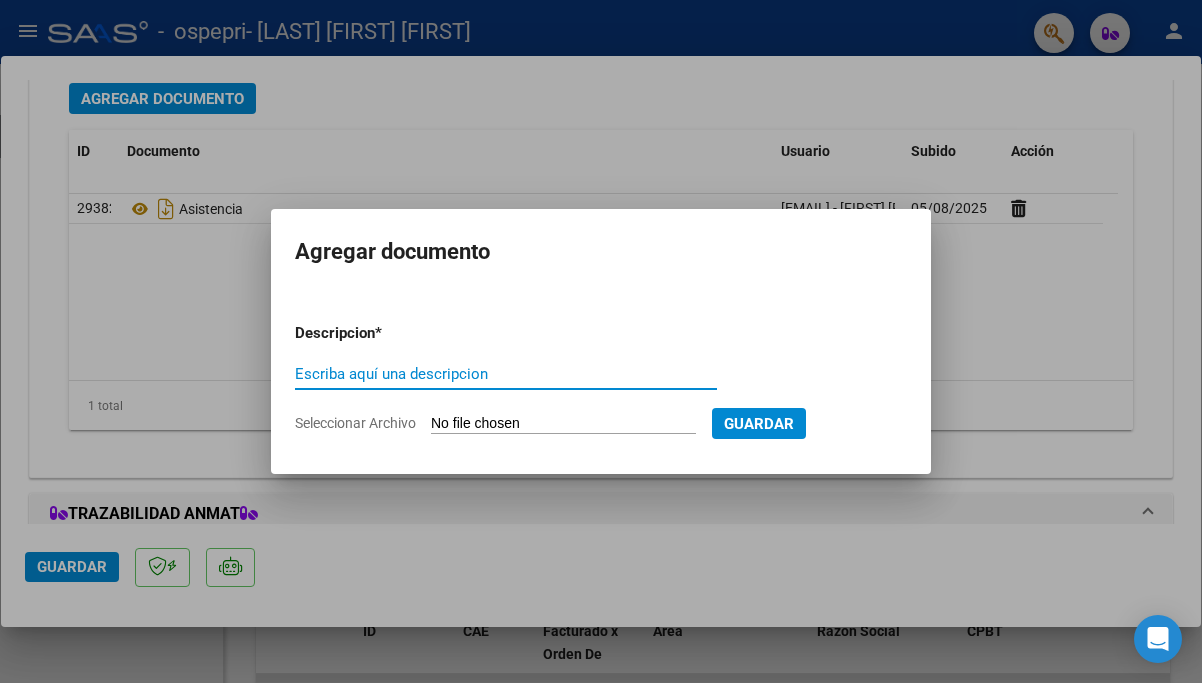 click on "Escriba aquí una descripcion" at bounding box center (506, 374) 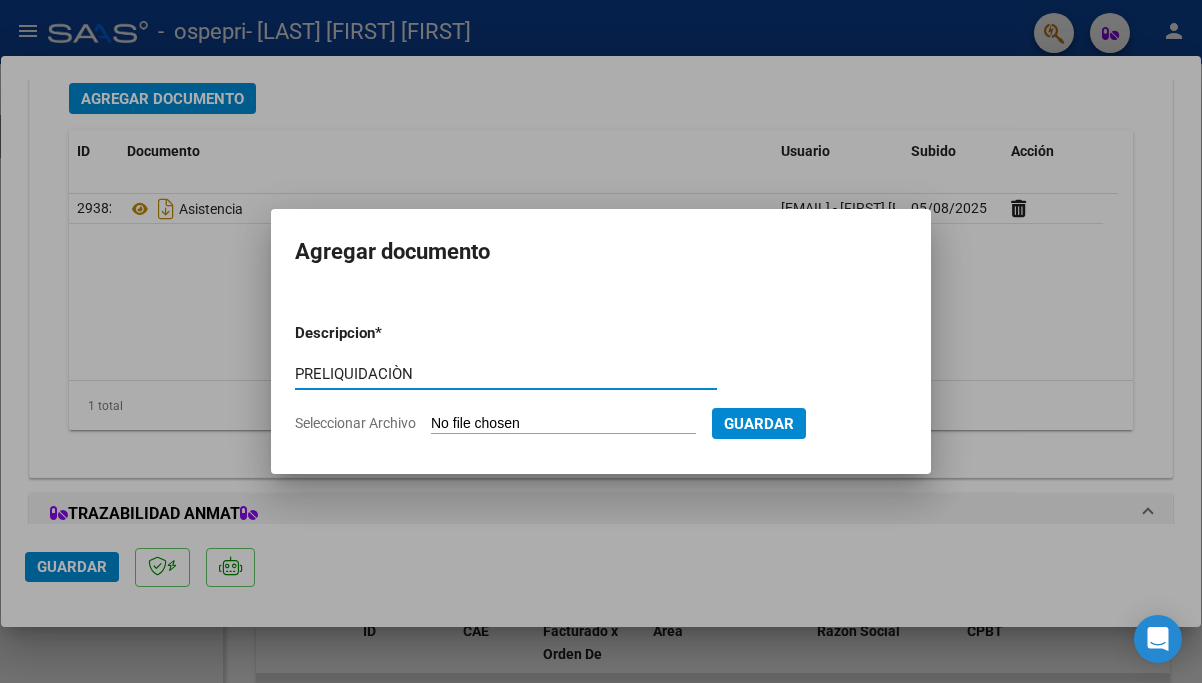 type on "PRELIQUIDACIÒN" 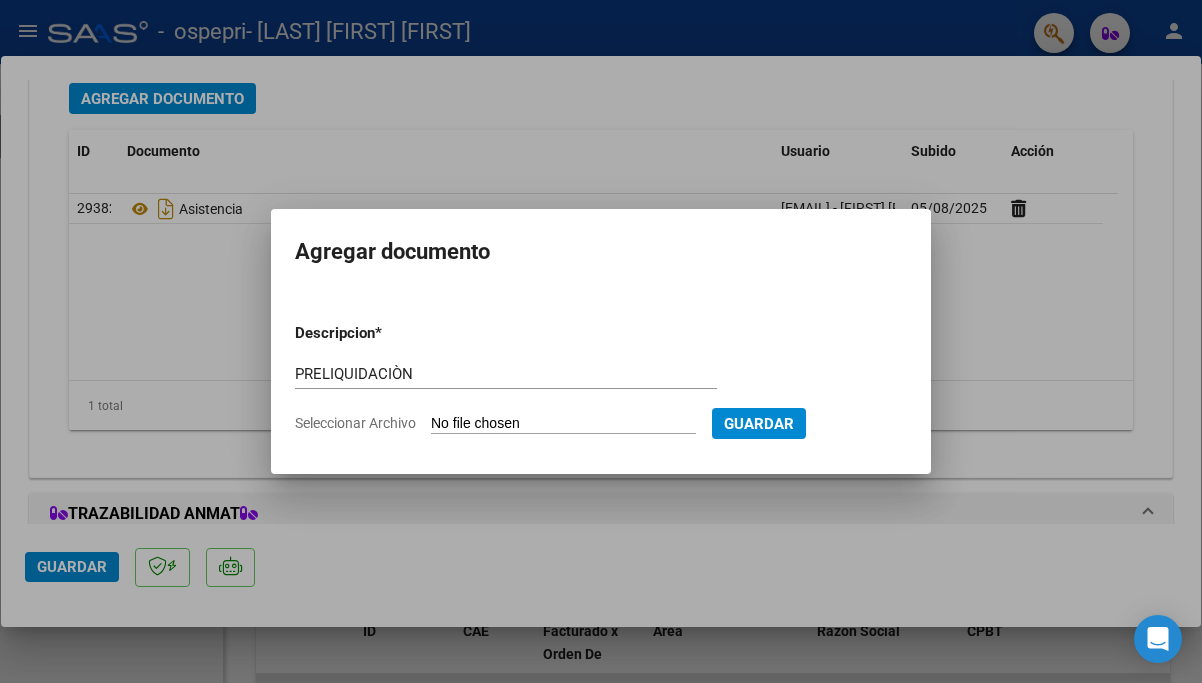 type on "C:\fakepath\apfmimpresionpreliq (4).pdf" 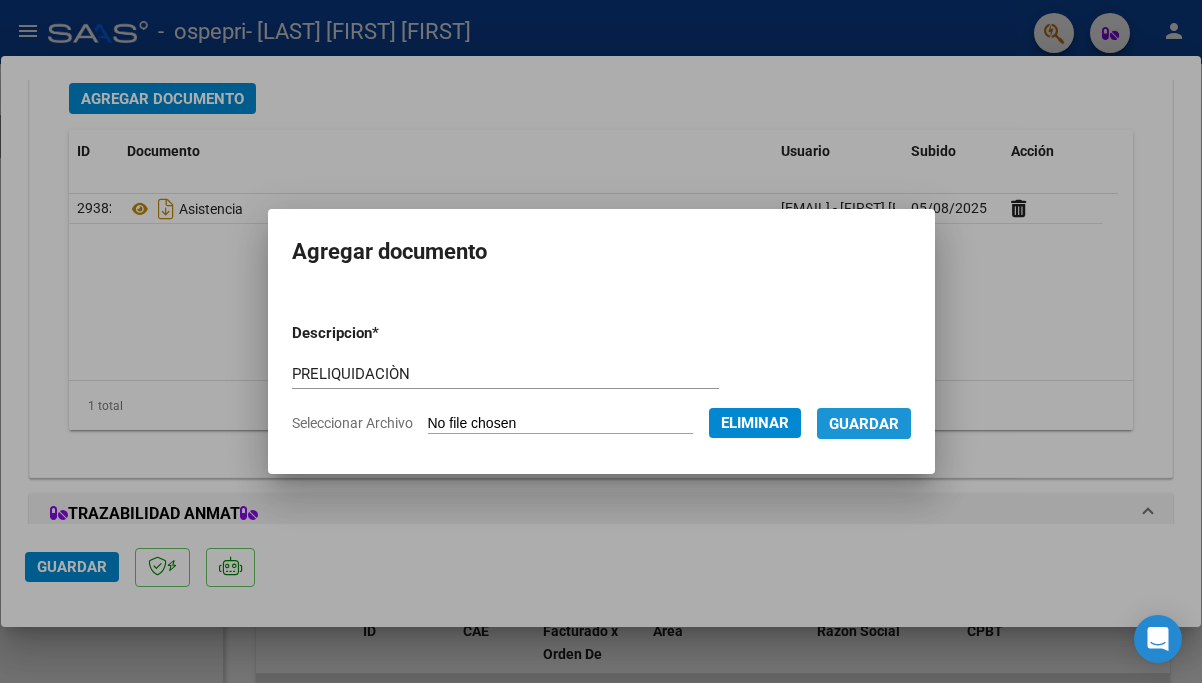 click on "Guardar" at bounding box center (864, 424) 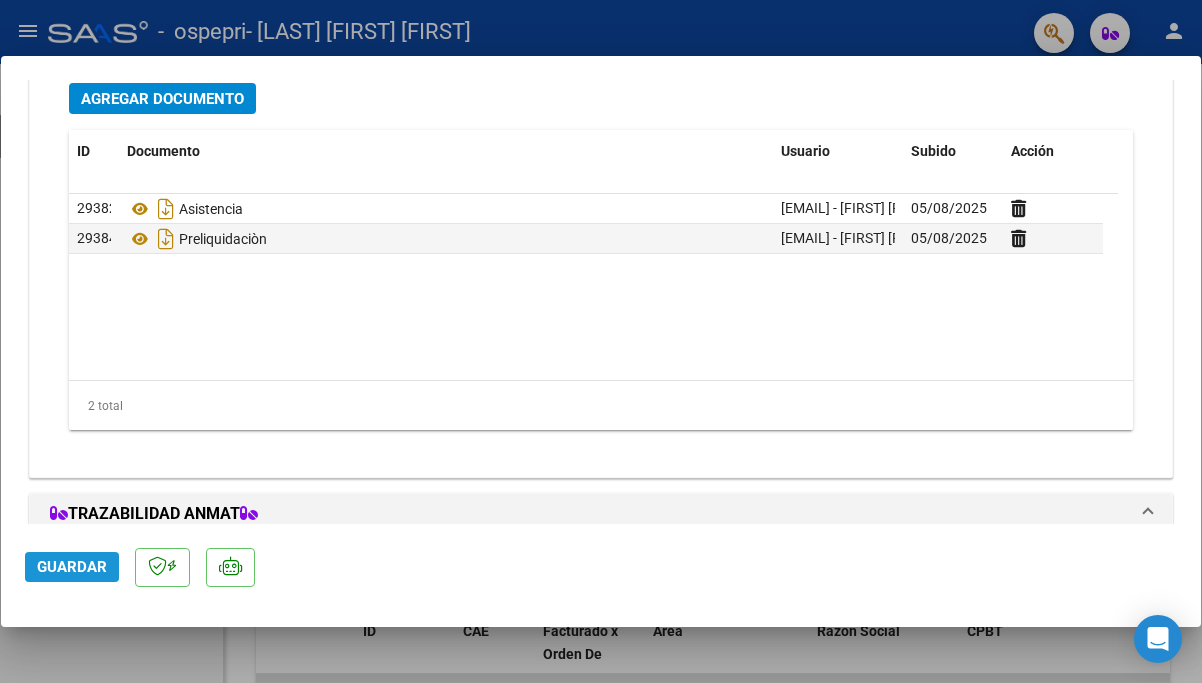 click on "Guardar" 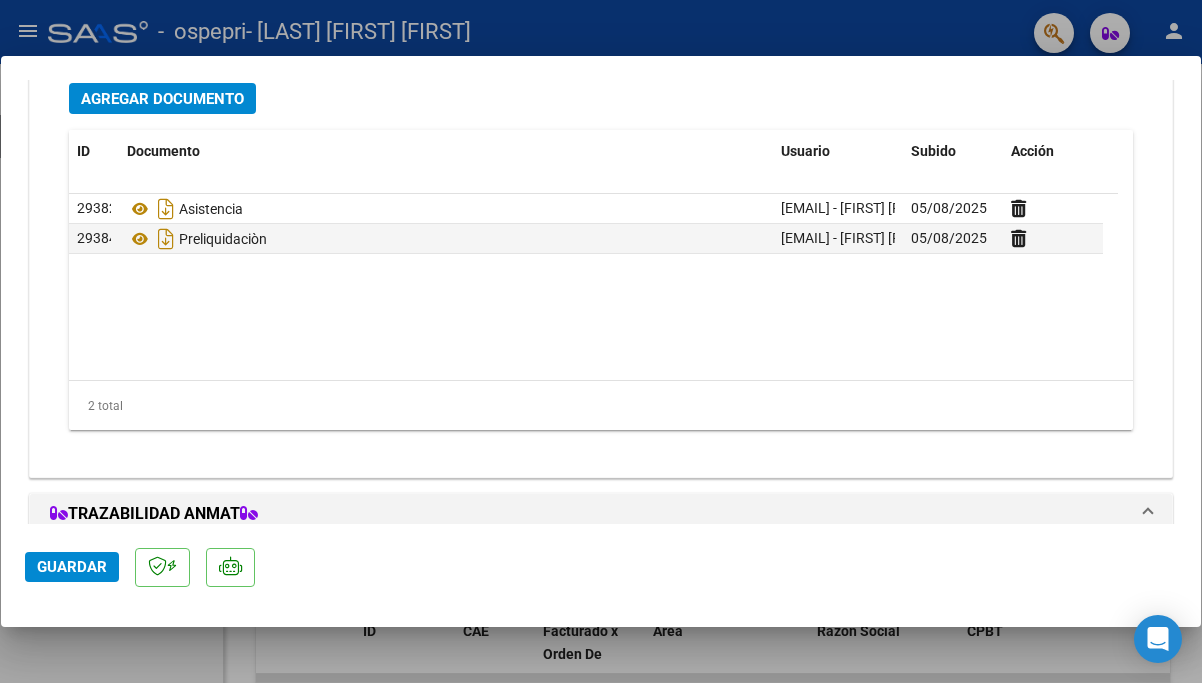 click at bounding box center [601, 341] 